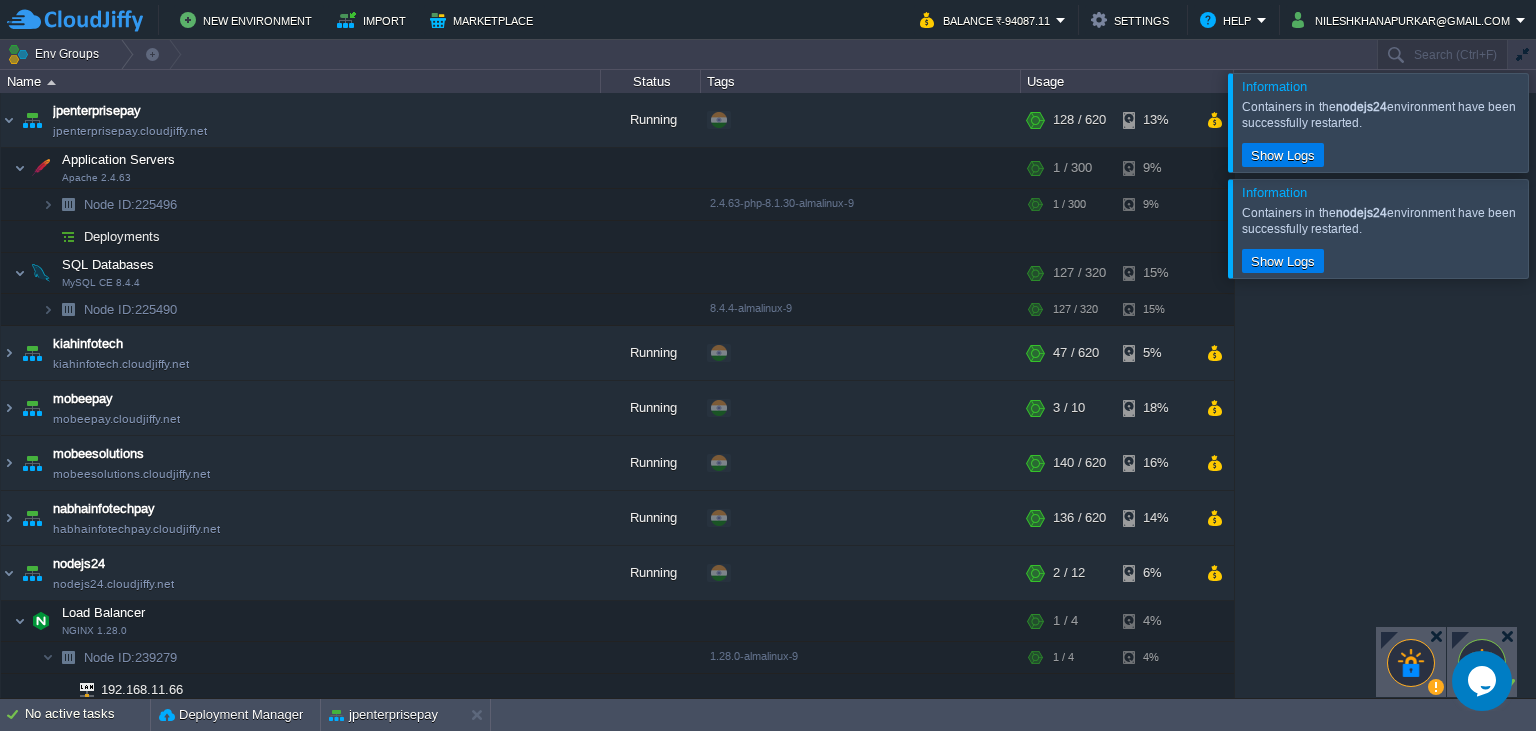 scroll, scrollTop: 0, scrollLeft: 0, axis: both 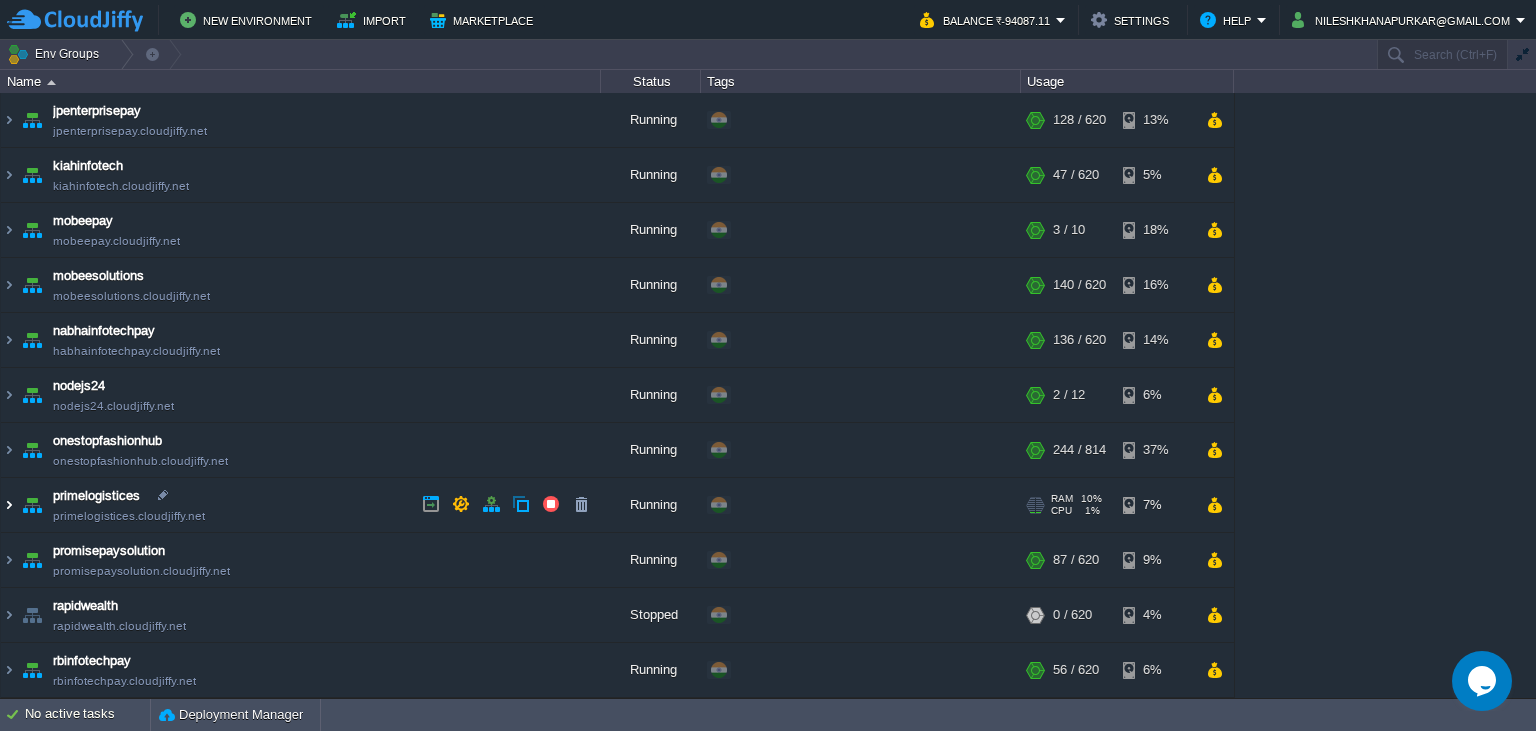 click at bounding box center (9, 505) 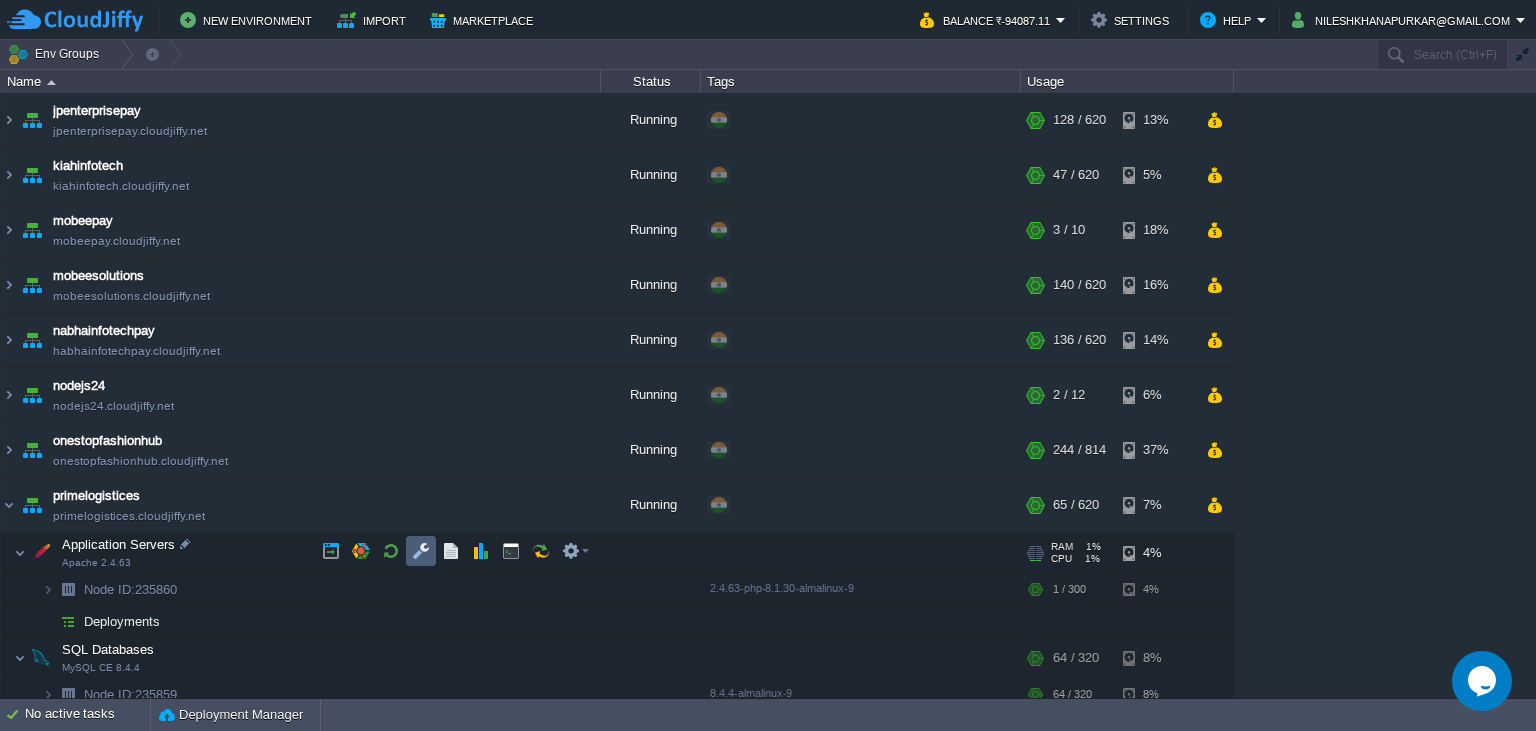 click at bounding box center [421, 551] 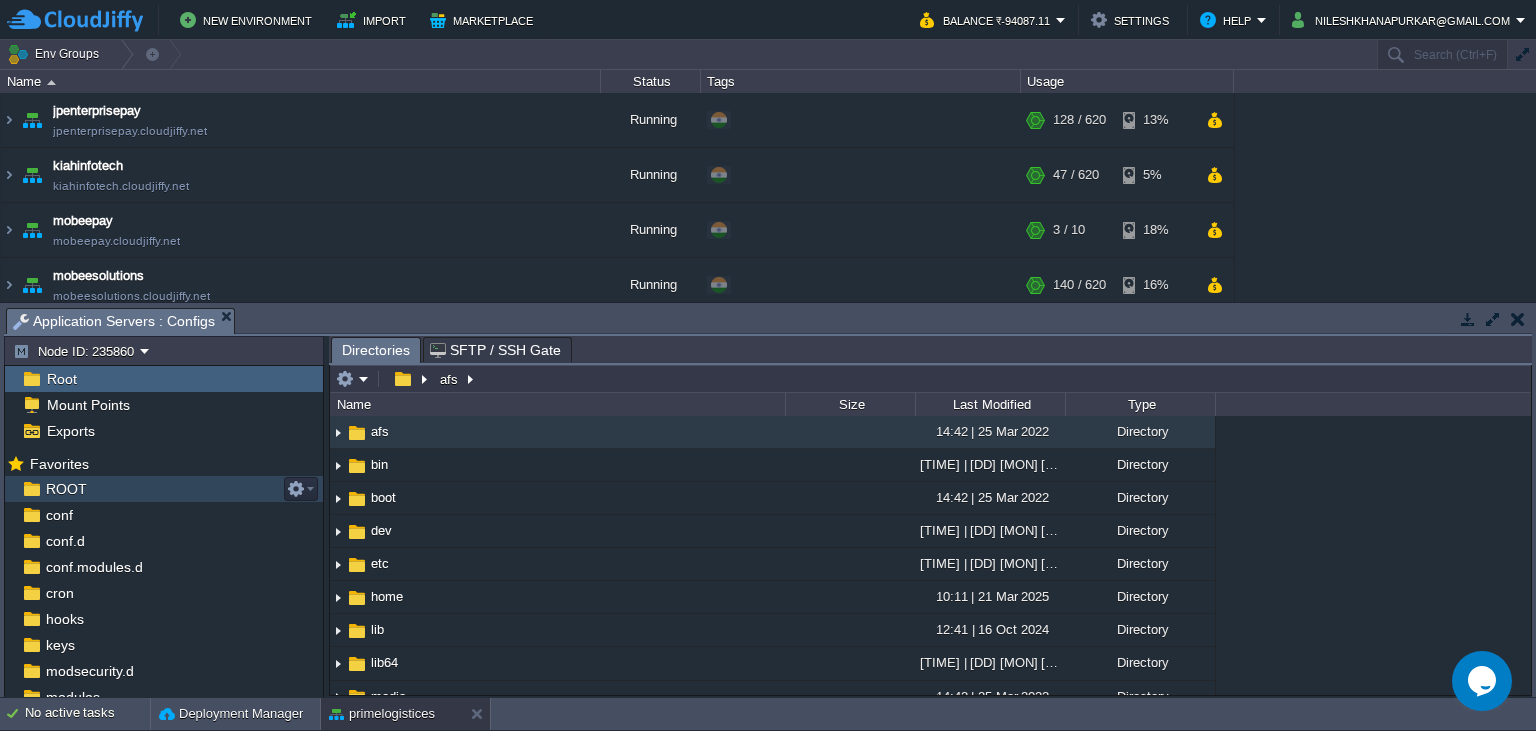 click on "ROOT" at bounding box center [66, 489] 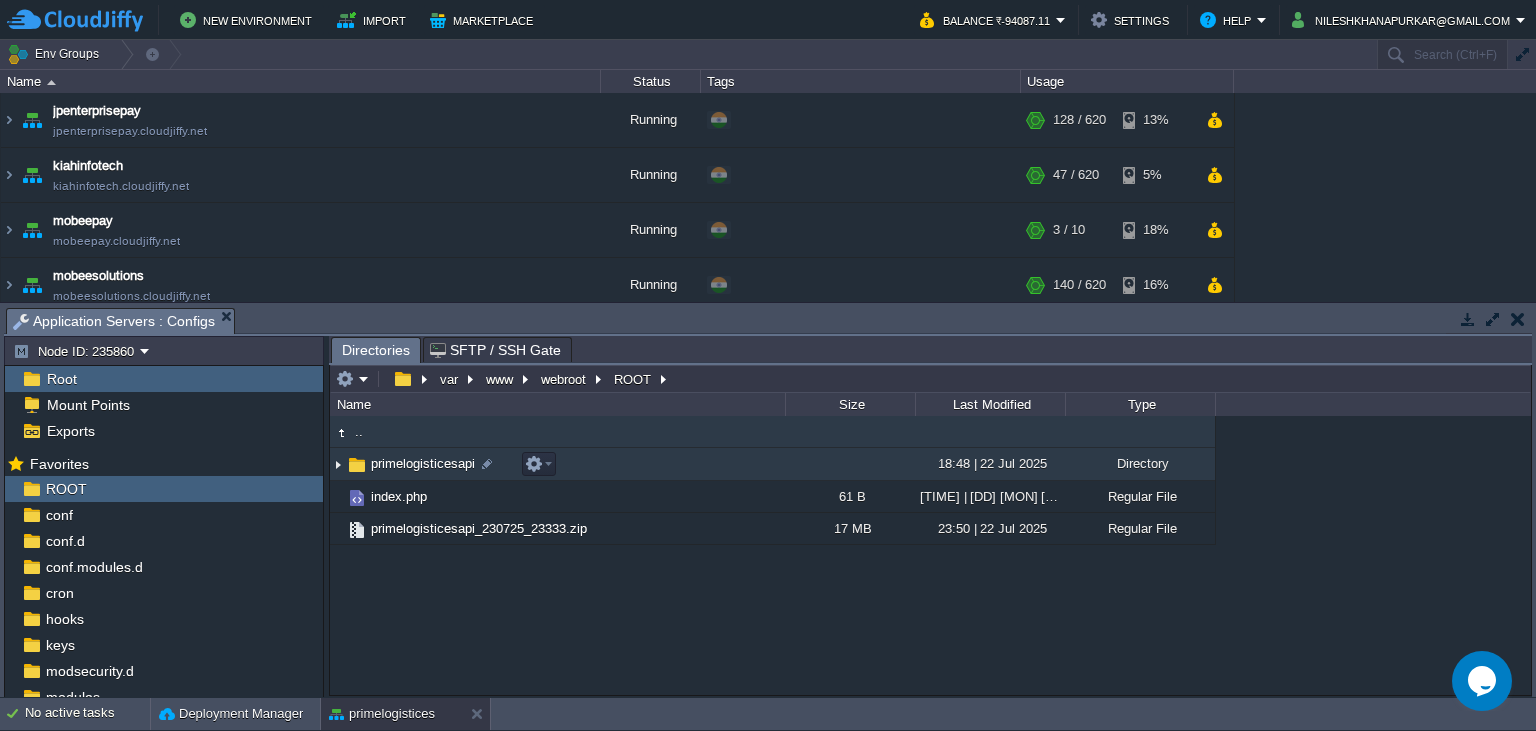 click on "primelogisticesapi" at bounding box center (423, 463) 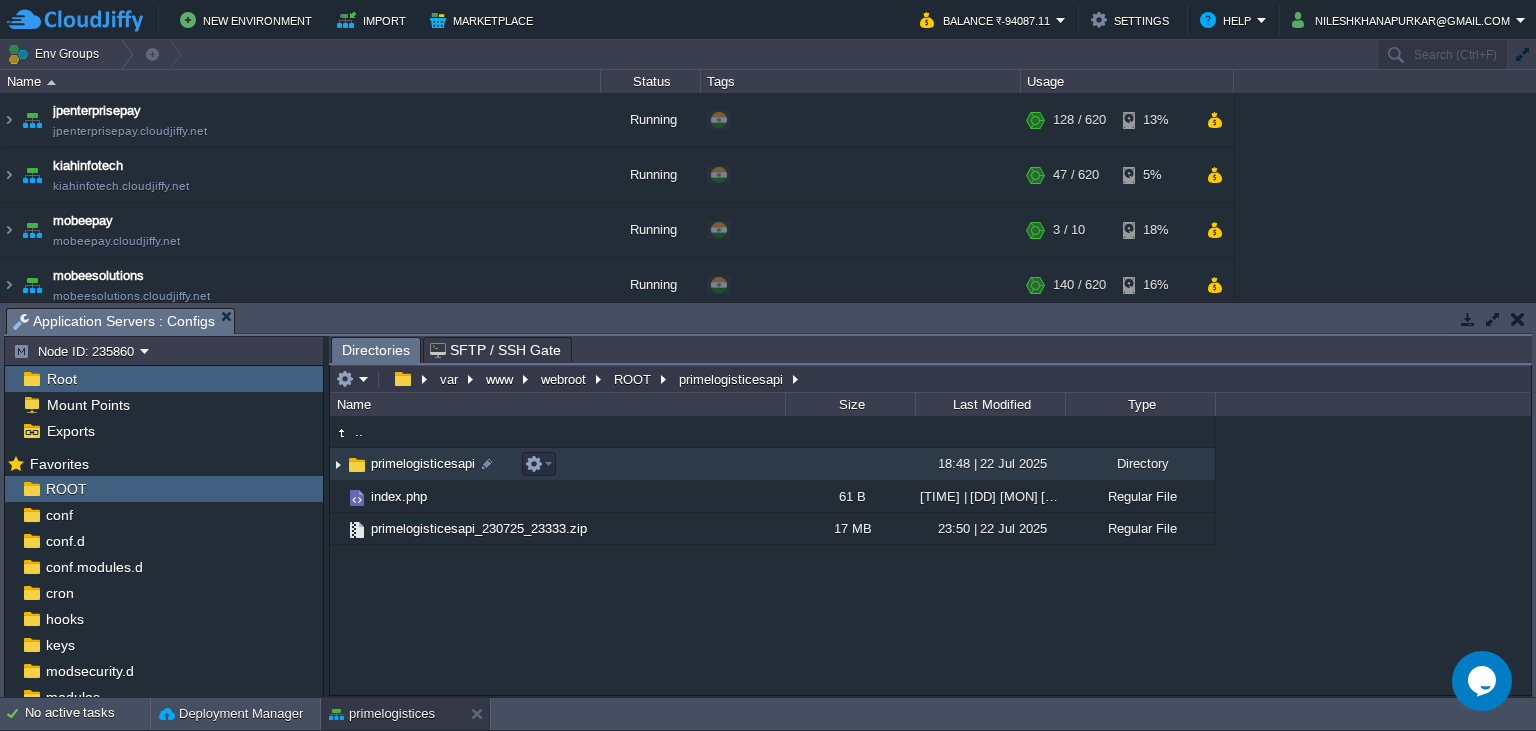 click on "primelogisticesapi" at bounding box center [423, 463] 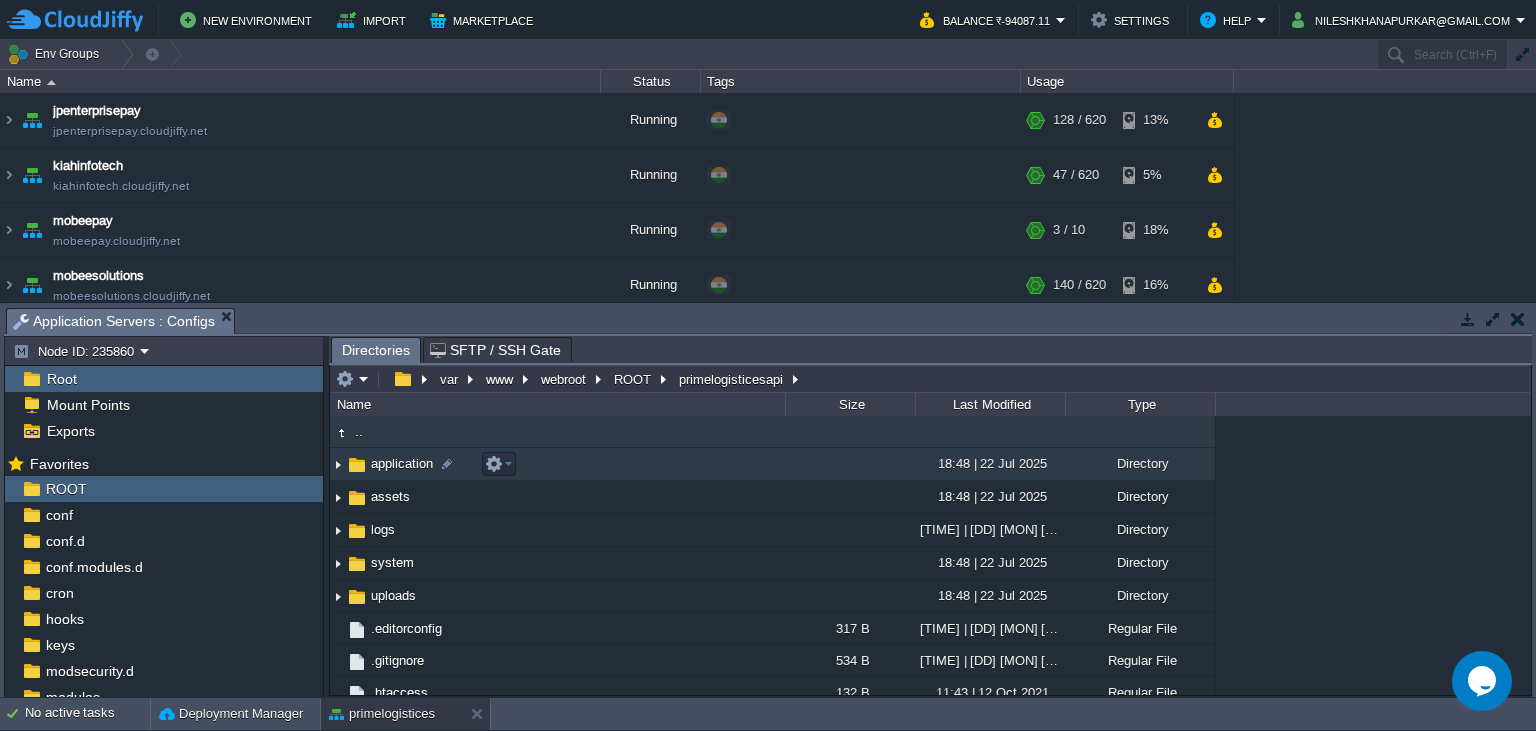 click on "application" at bounding box center [402, 463] 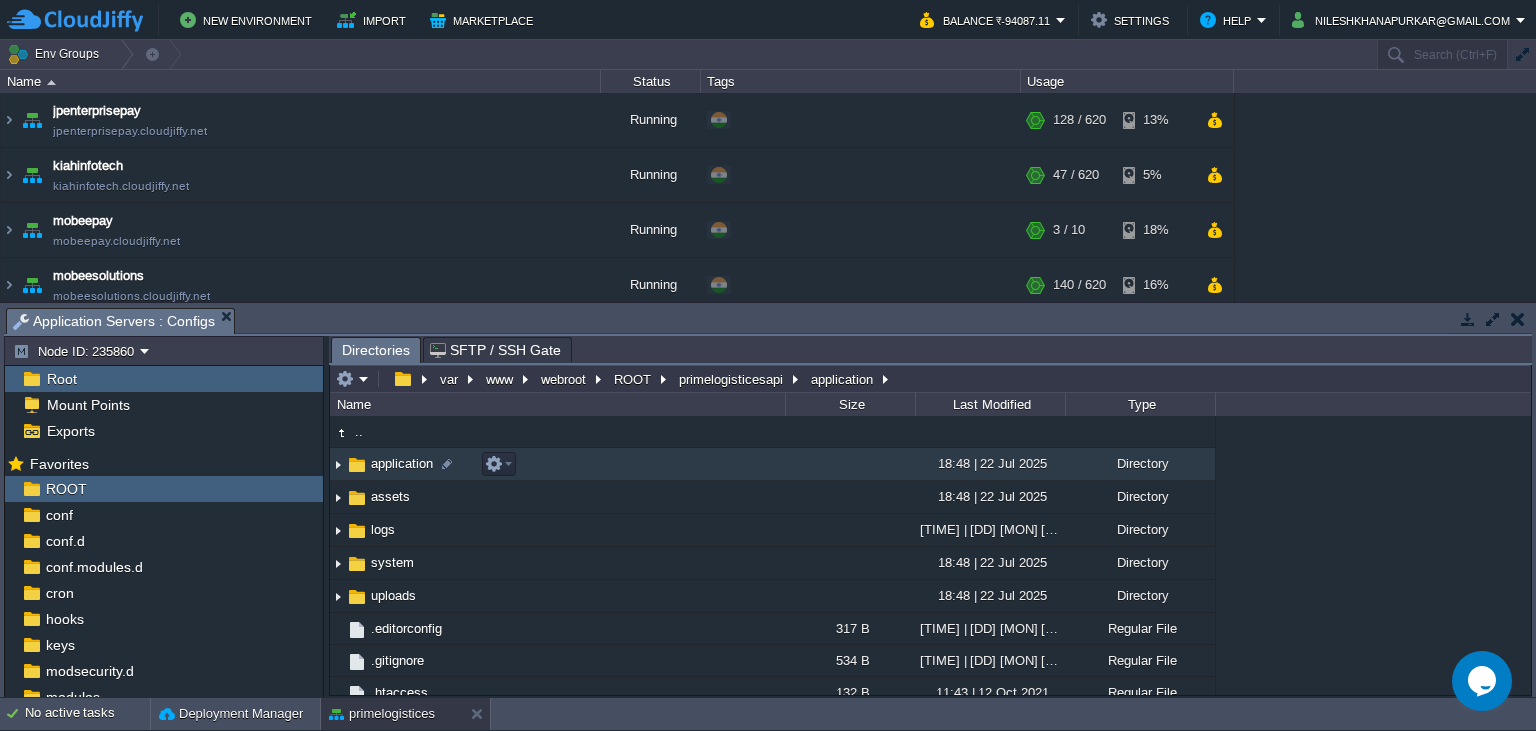 click on "application" at bounding box center (402, 463) 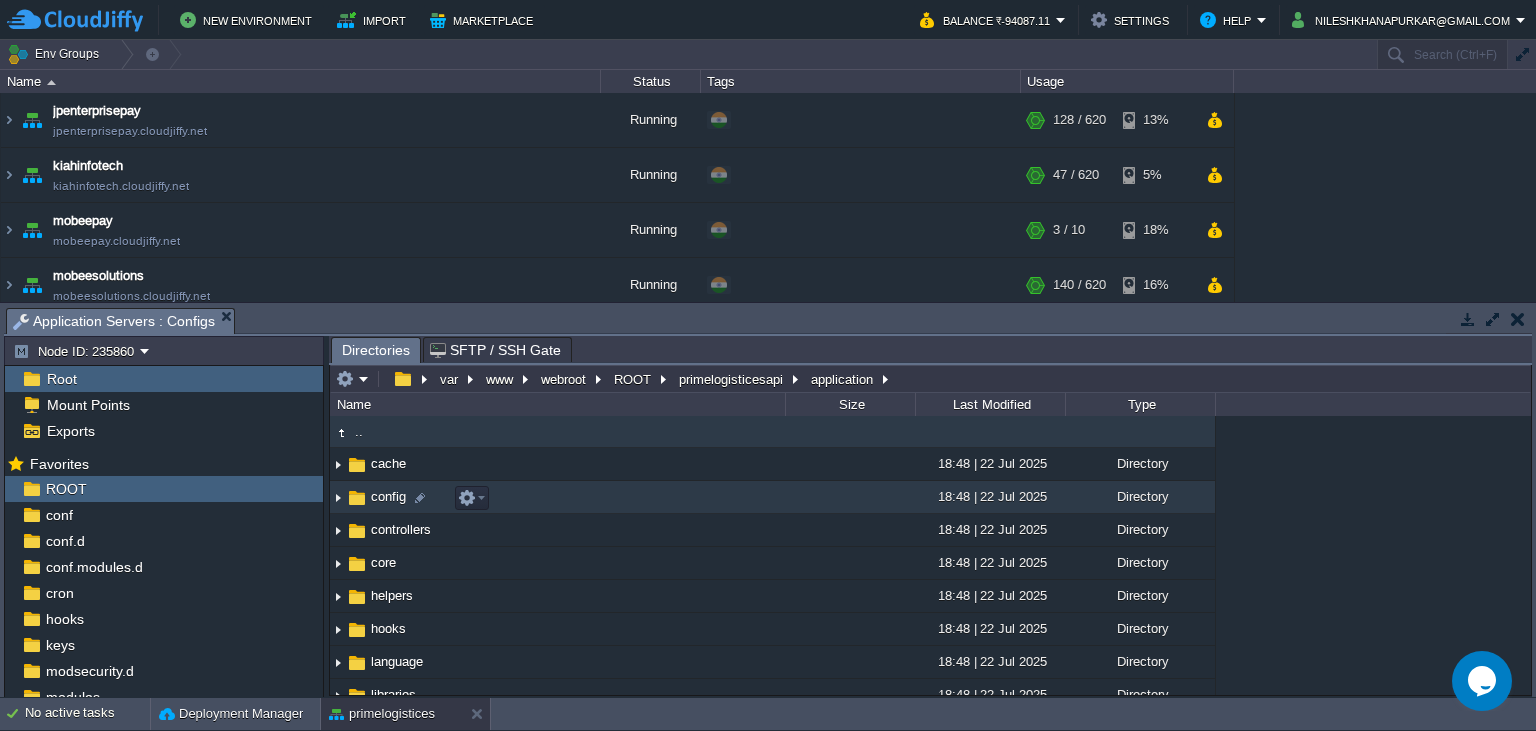 click on "config" at bounding box center [388, 496] 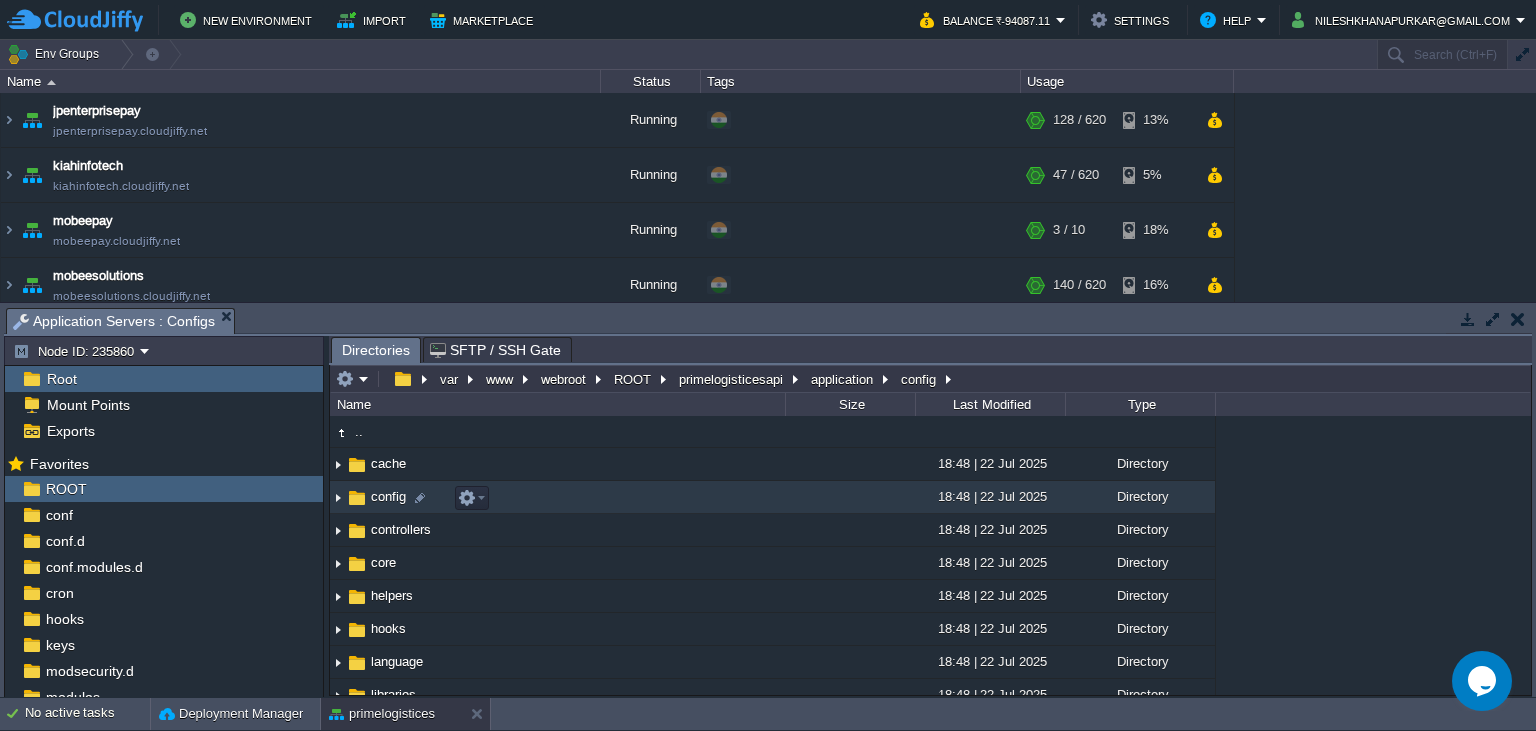 click on "config" at bounding box center [388, 496] 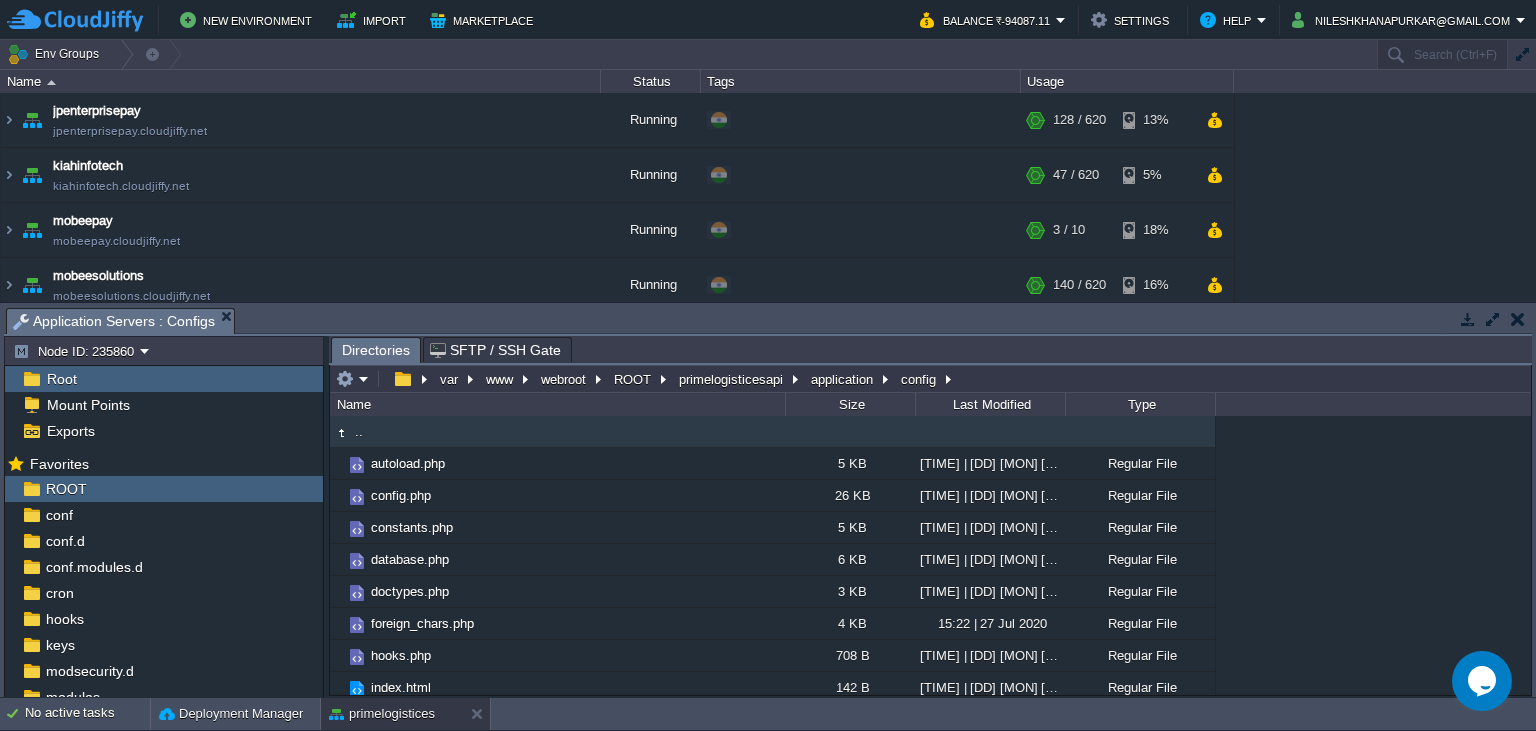 click at bounding box center [345, 379] 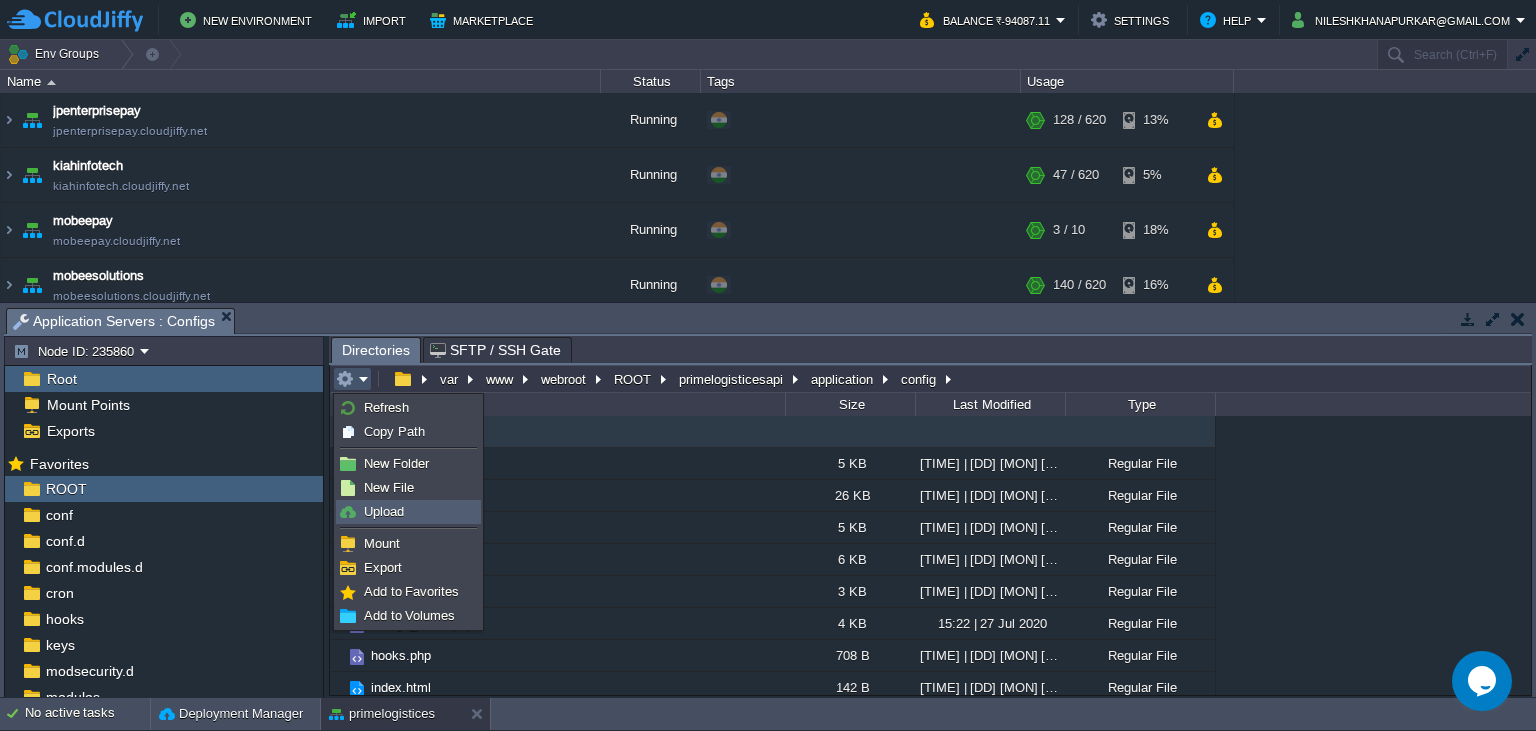 click on "Upload" at bounding box center (384, 511) 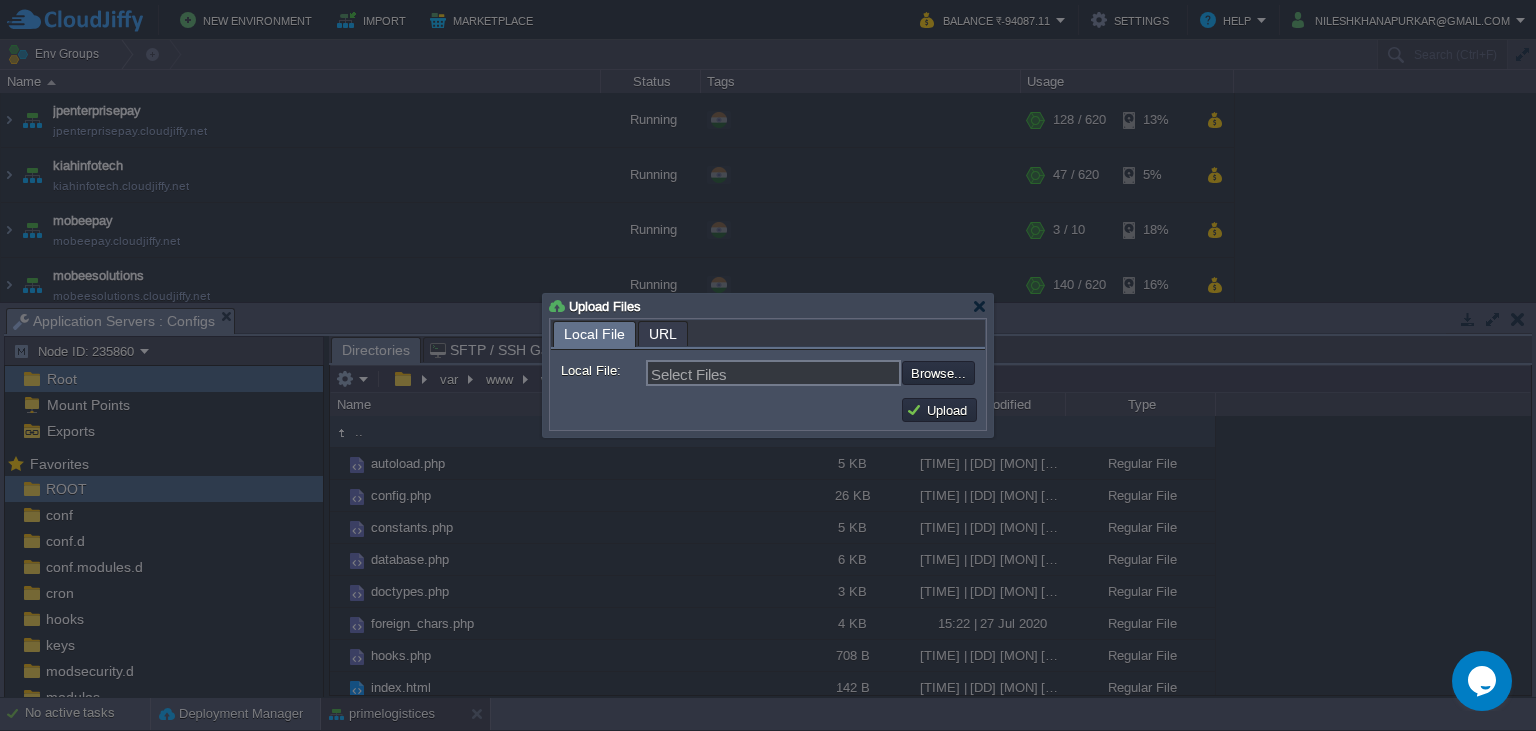 click at bounding box center [848, 373] 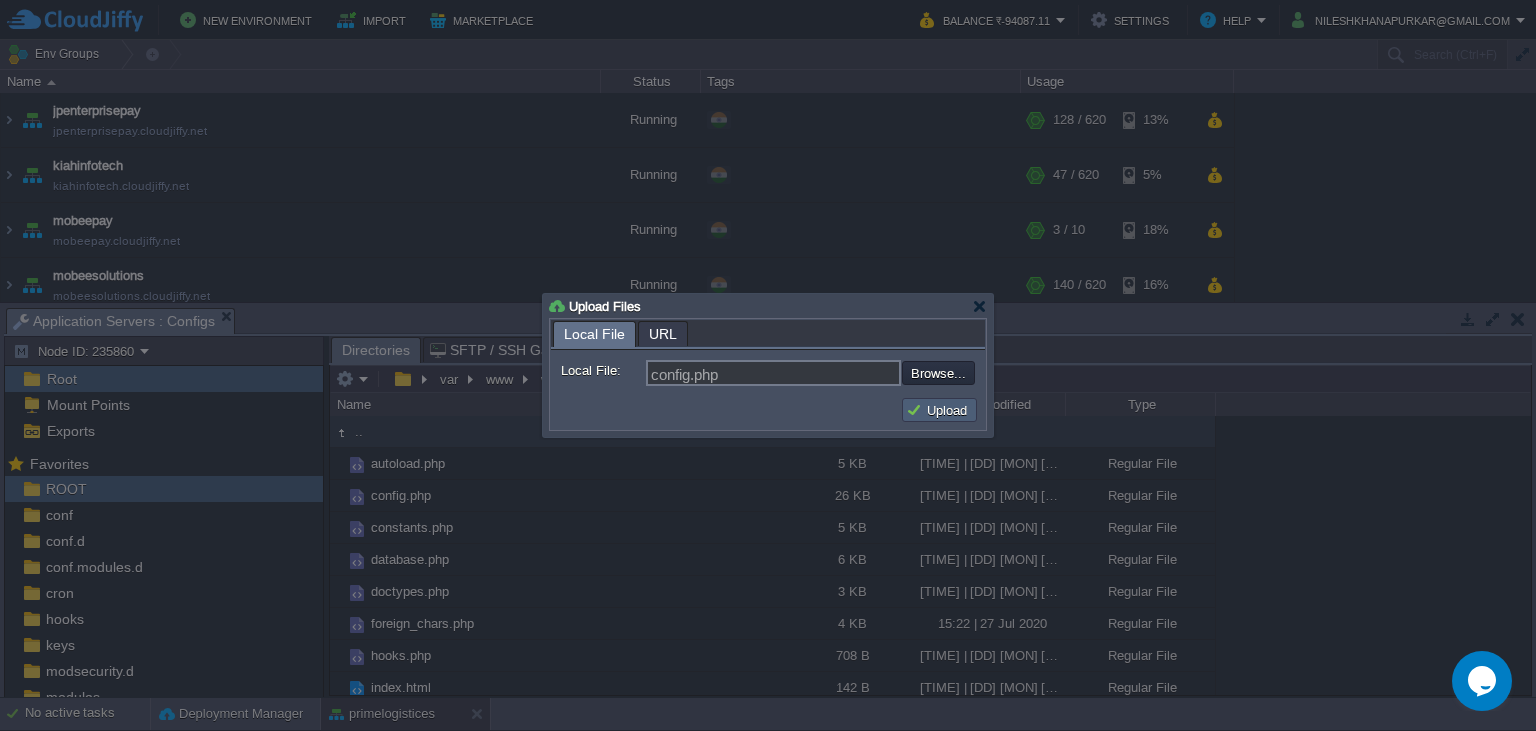 click on "Upload" at bounding box center [939, 410] 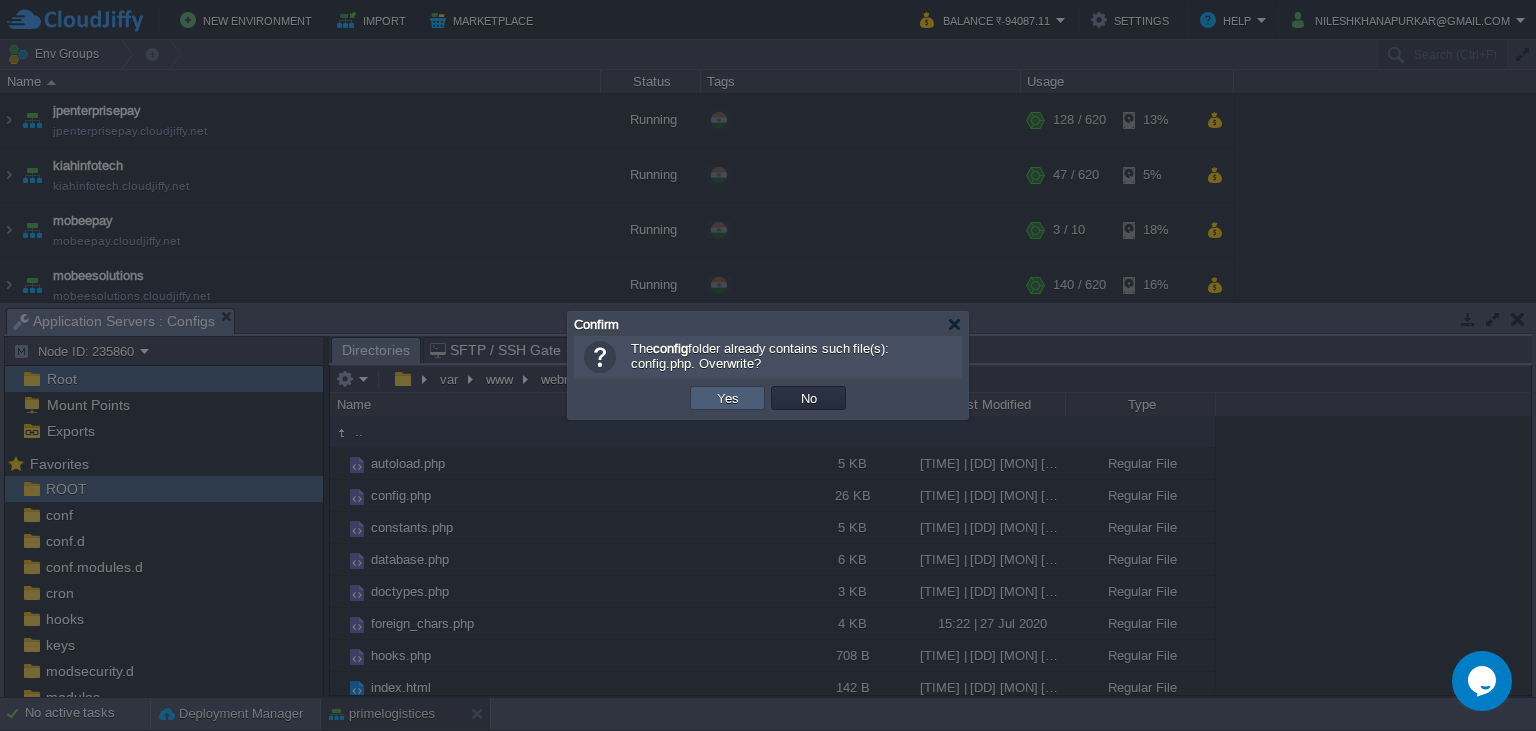 click on "Yes" at bounding box center [727, 398] 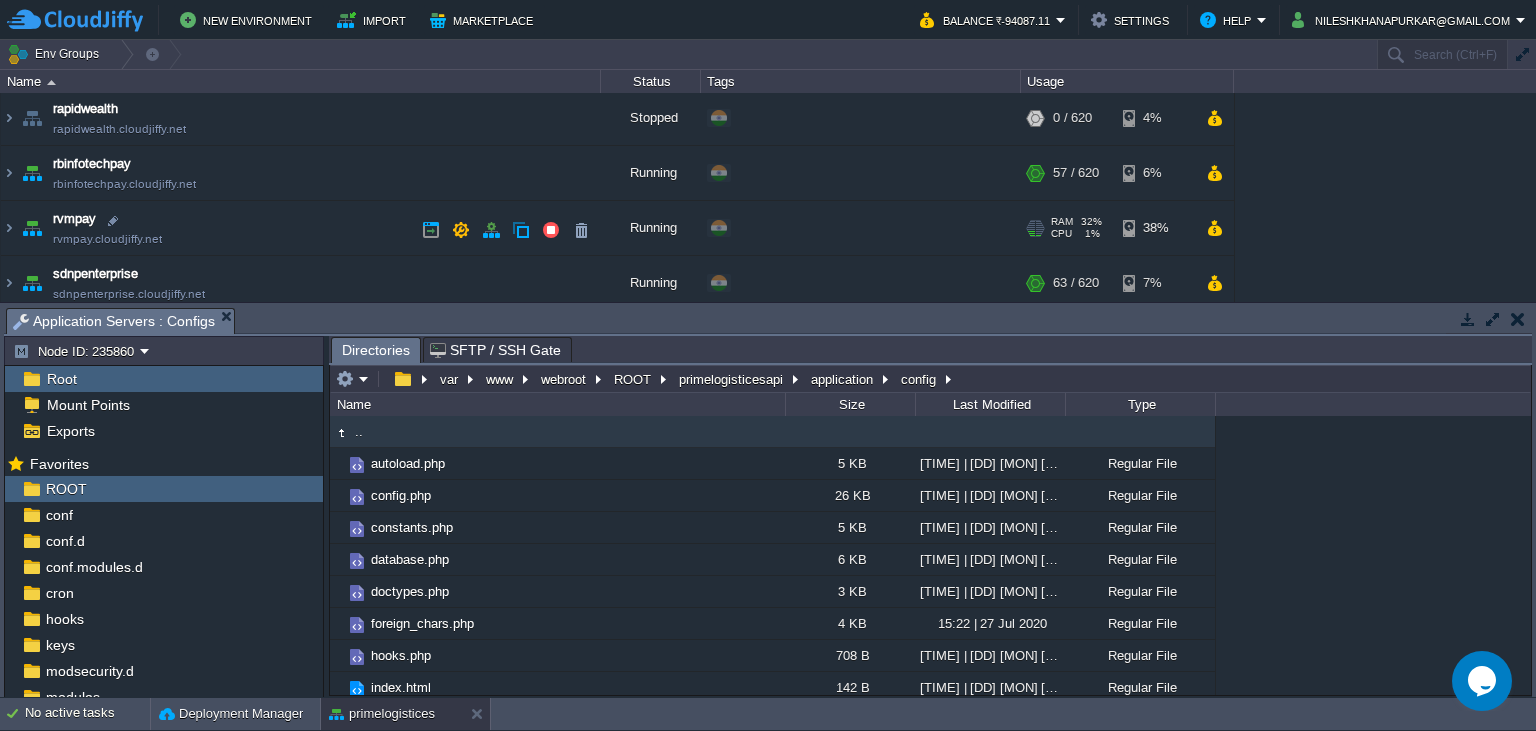 scroll, scrollTop: 729, scrollLeft: 0, axis: vertical 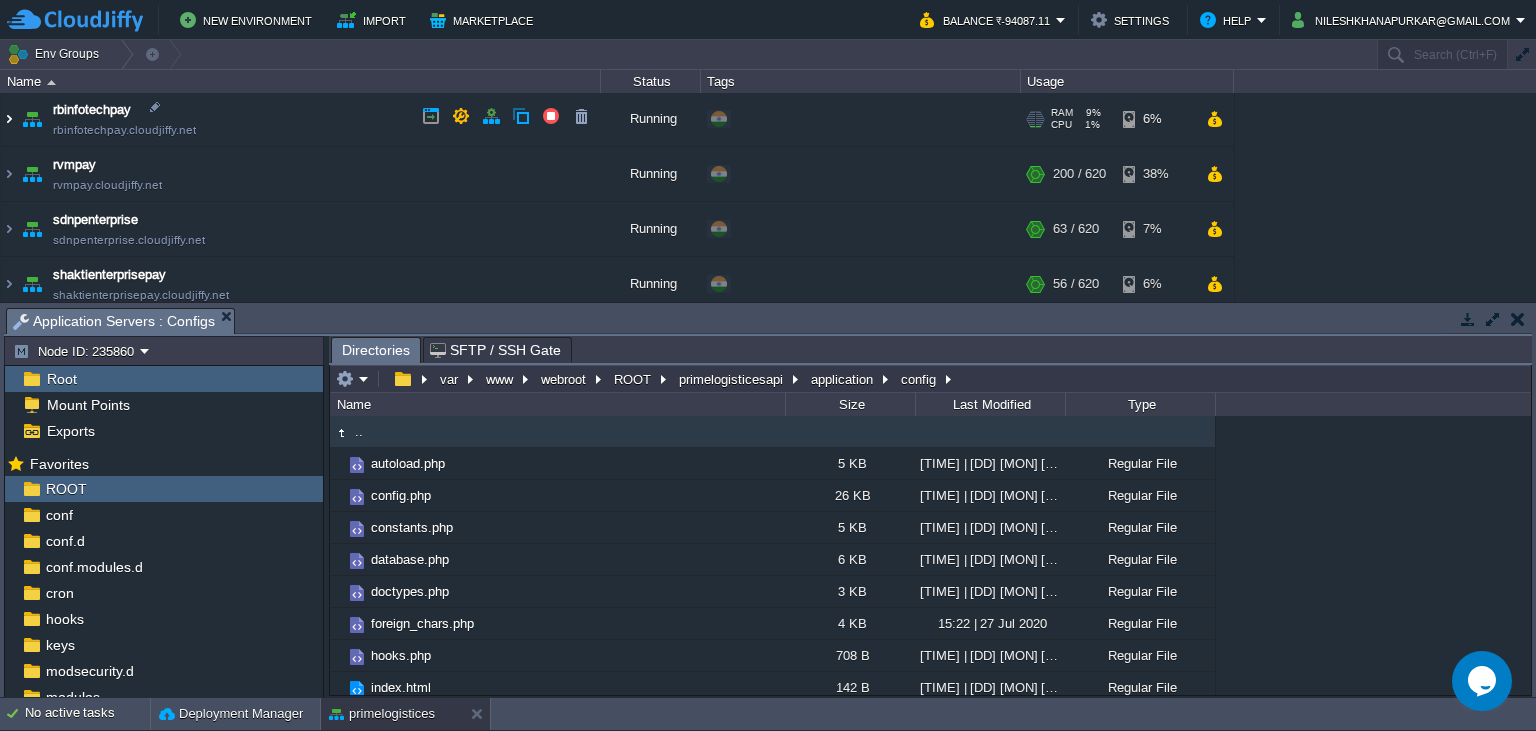 click at bounding box center (9, 119) 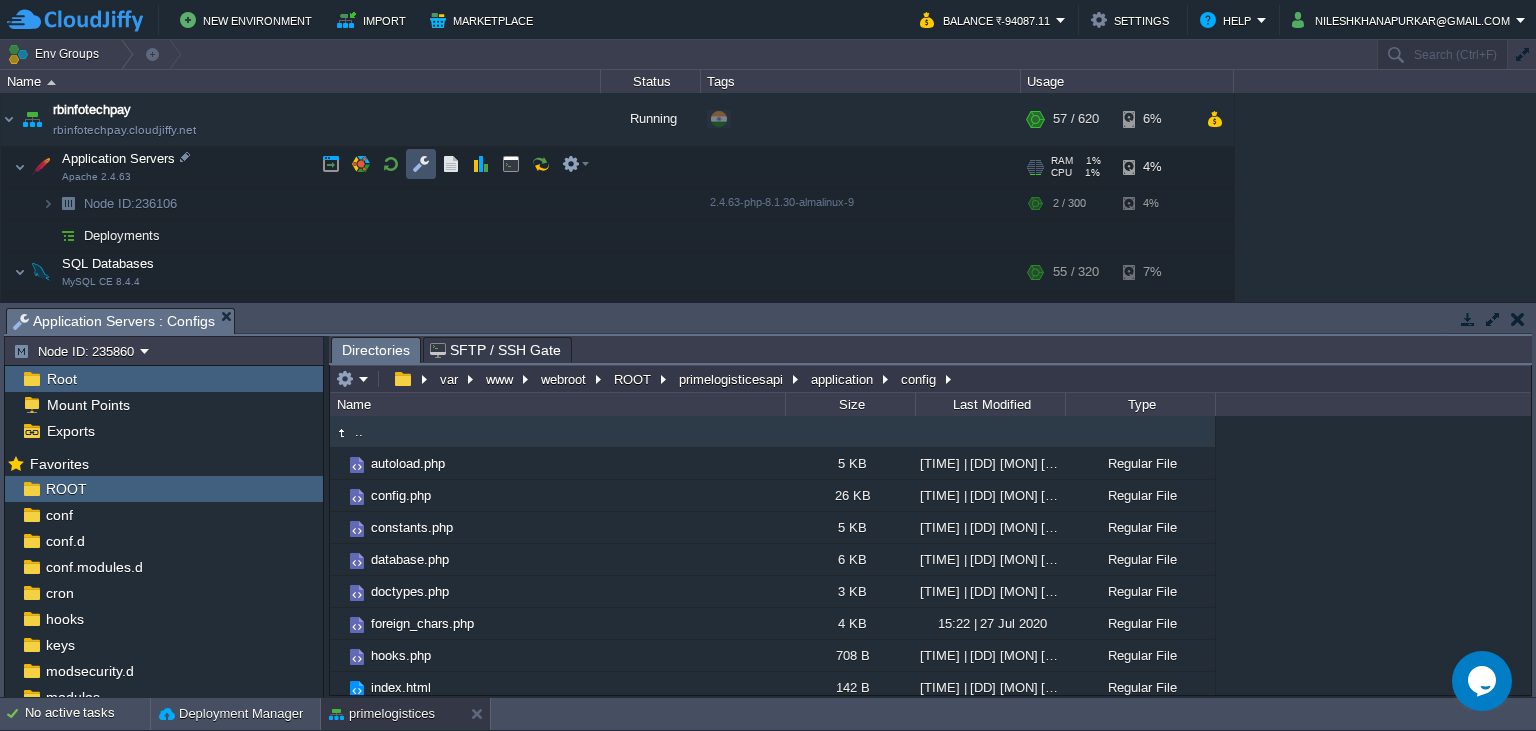 click at bounding box center (421, 164) 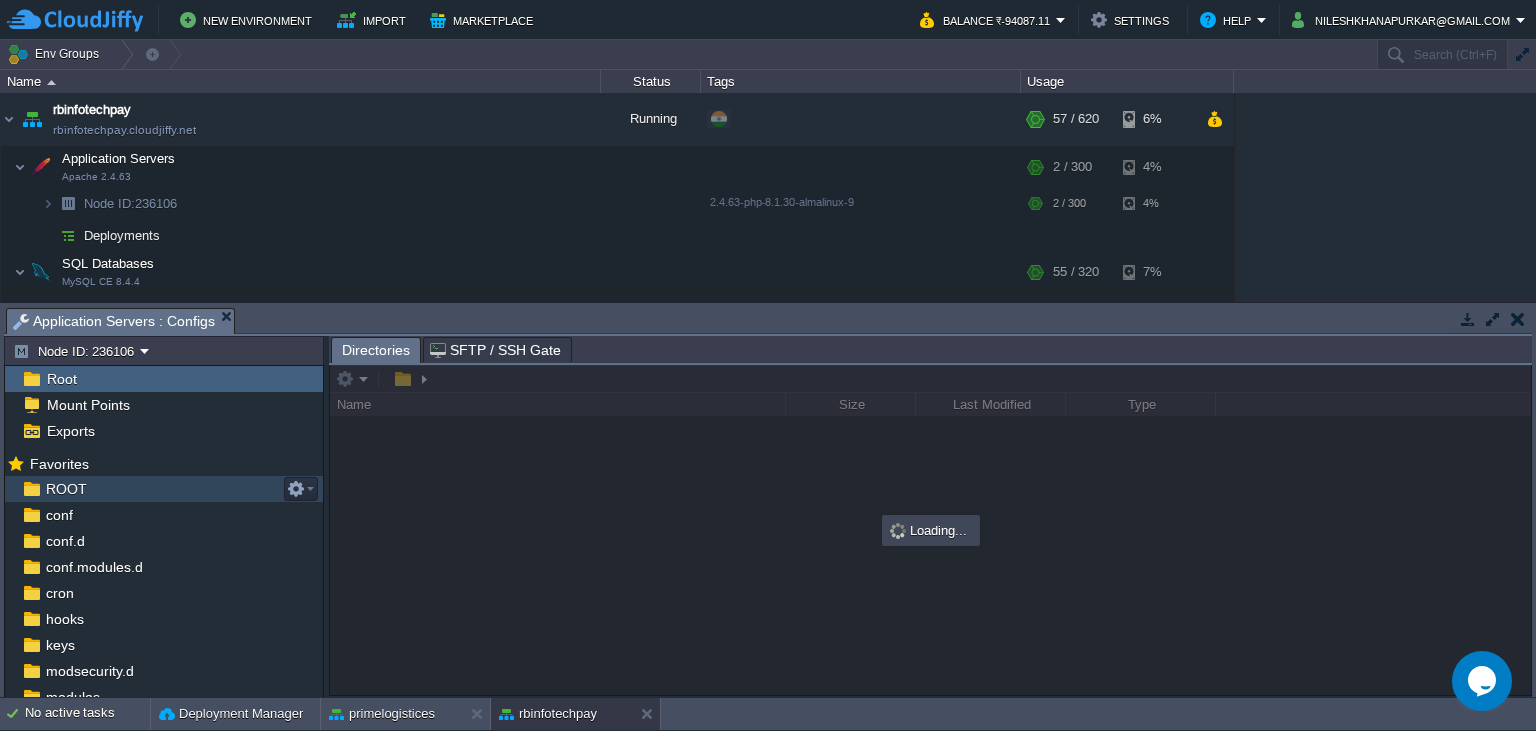 click on "ROOT" at bounding box center [66, 489] 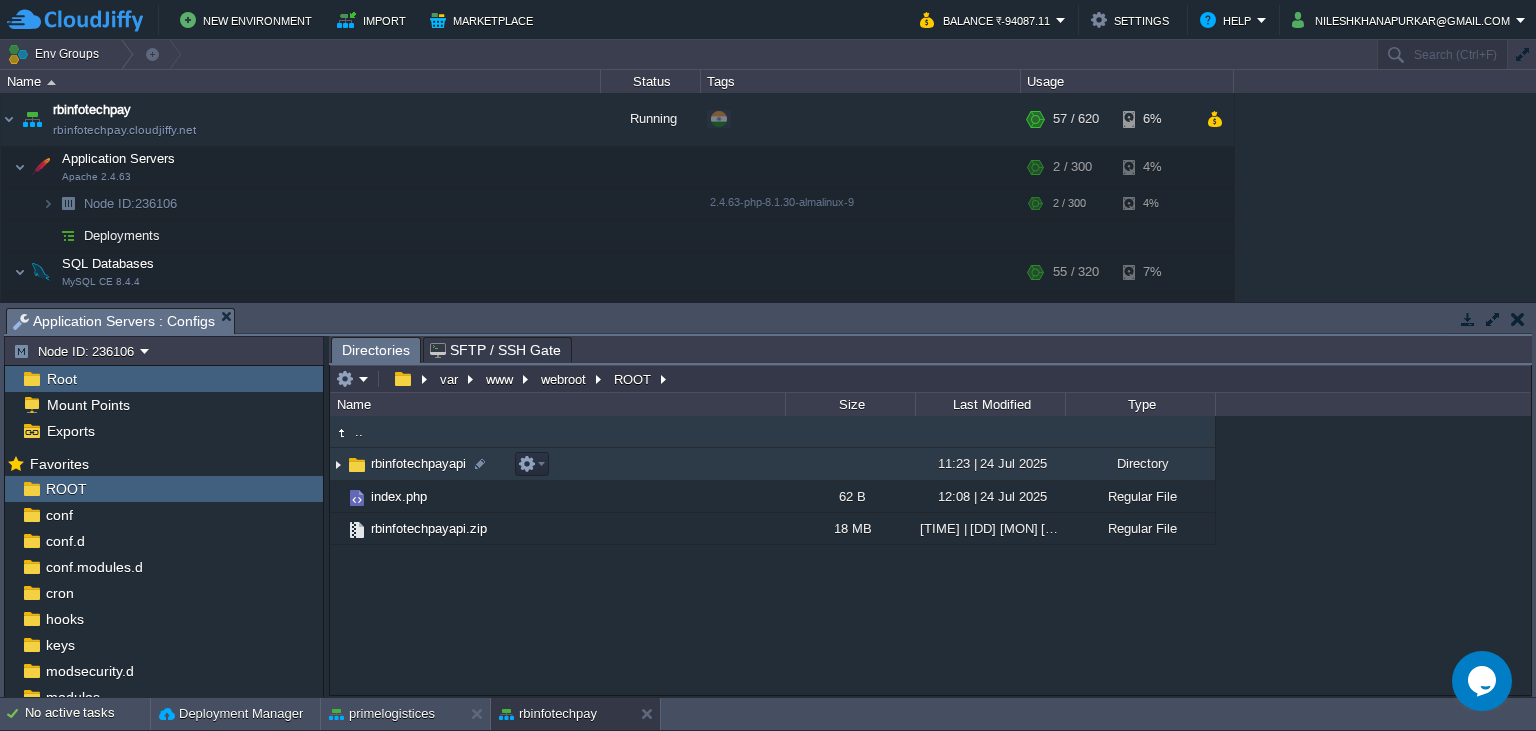 click on "rbinfotechpayapi" at bounding box center [418, 463] 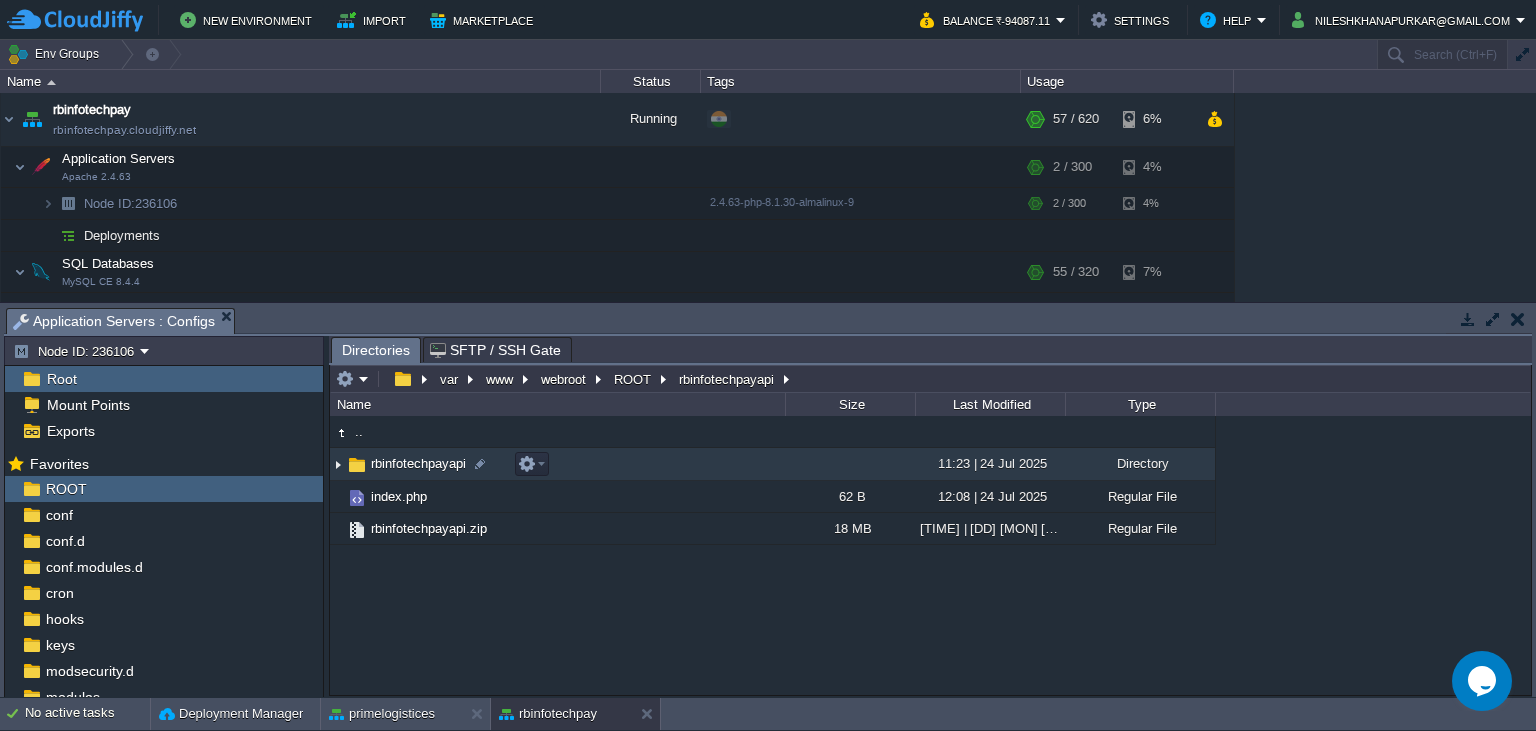 click on "rbinfotechpayapi" at bounding box center (418, 463) 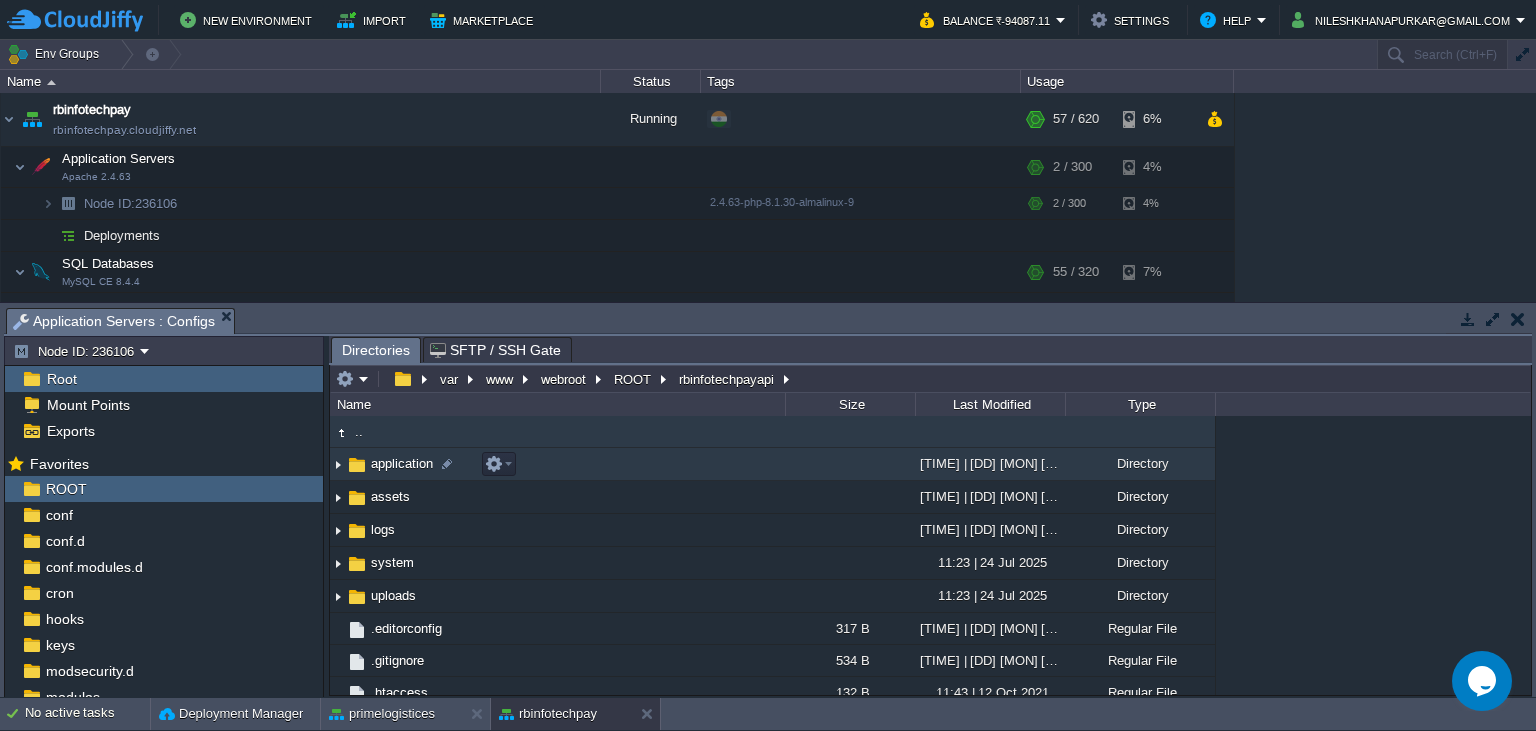 click on "application" at bounding box center [402, 463] 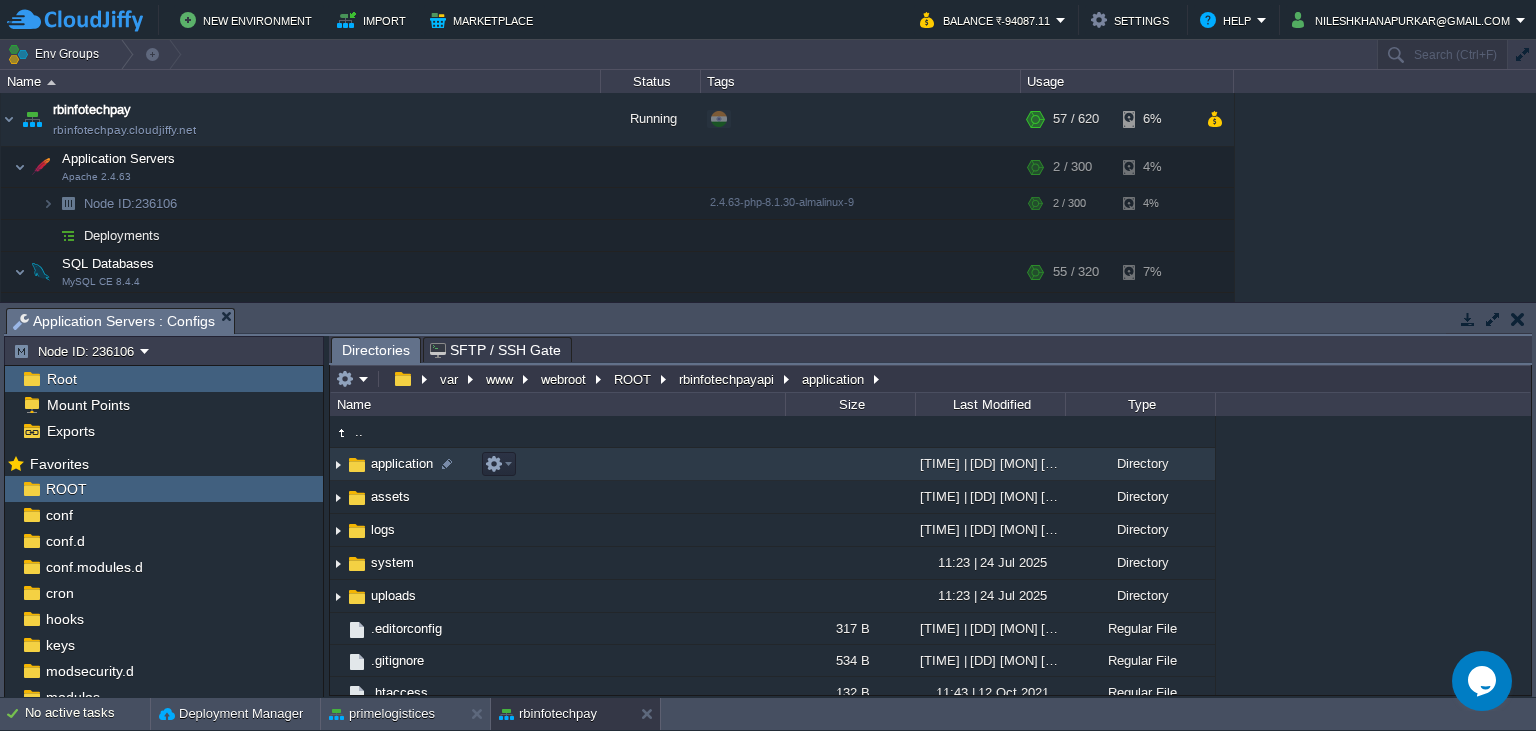click on "application" at bounding box center (402, 463) 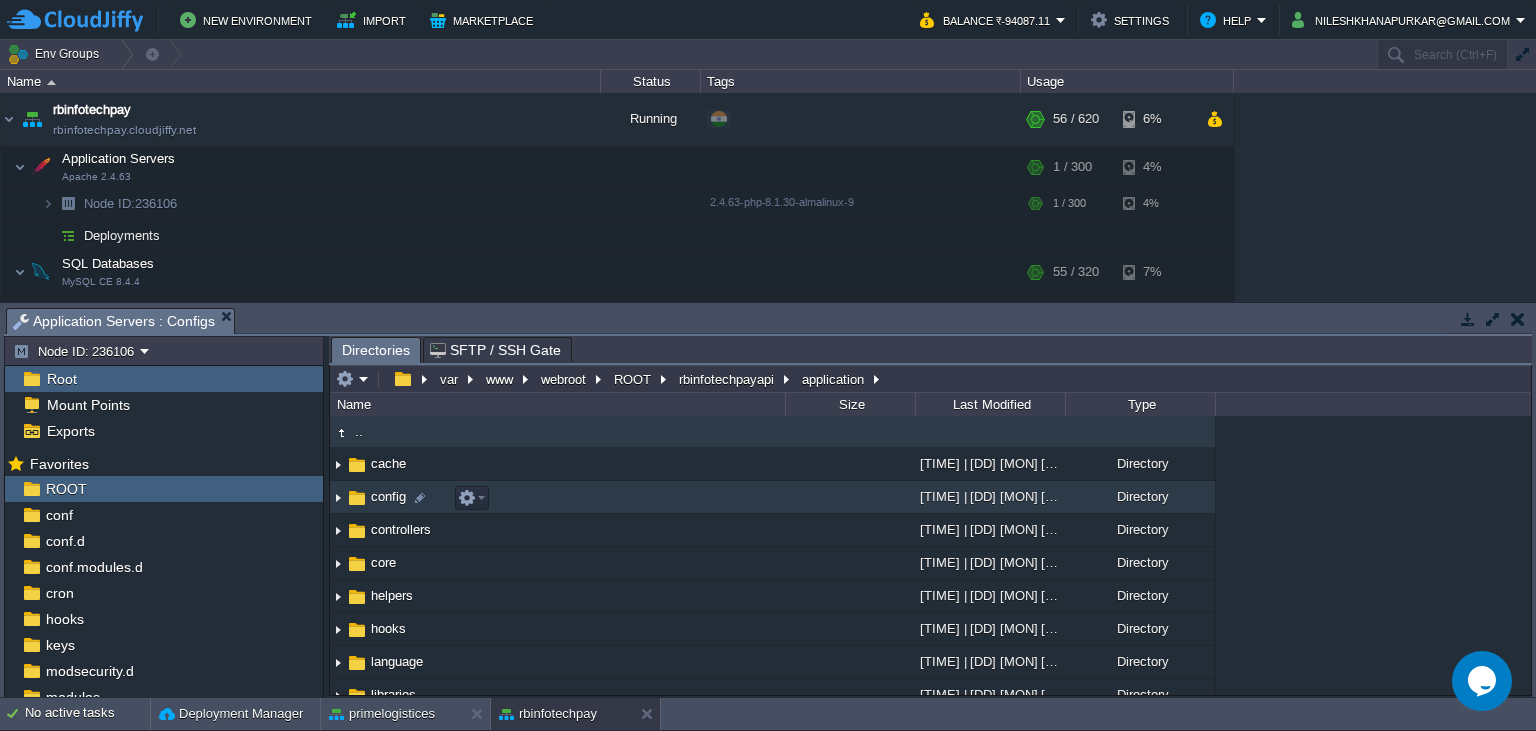 click on "config" at bounding box center (388, 496) 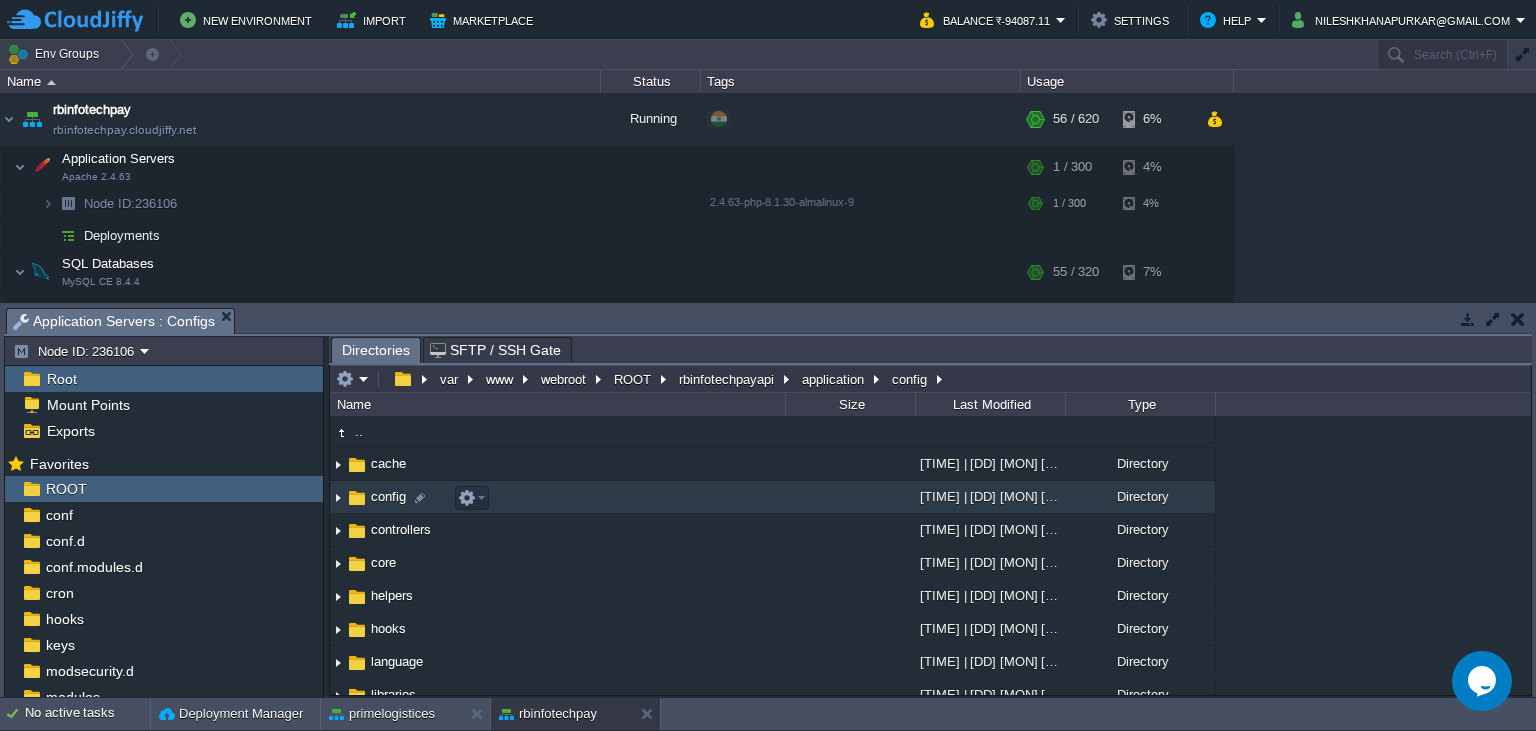 click on "config" at bounding box center (388, 496) 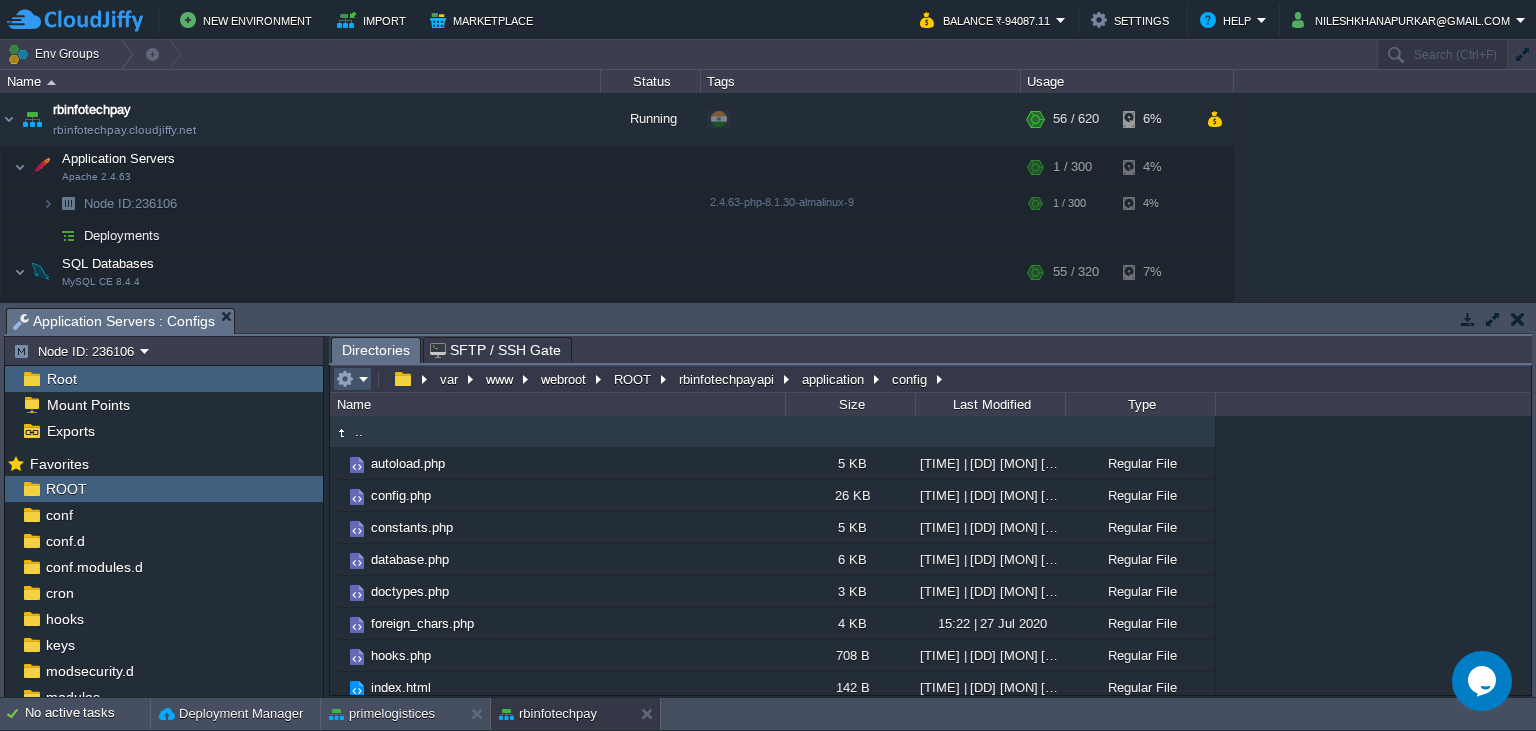 click at bounding box center [345, 379] 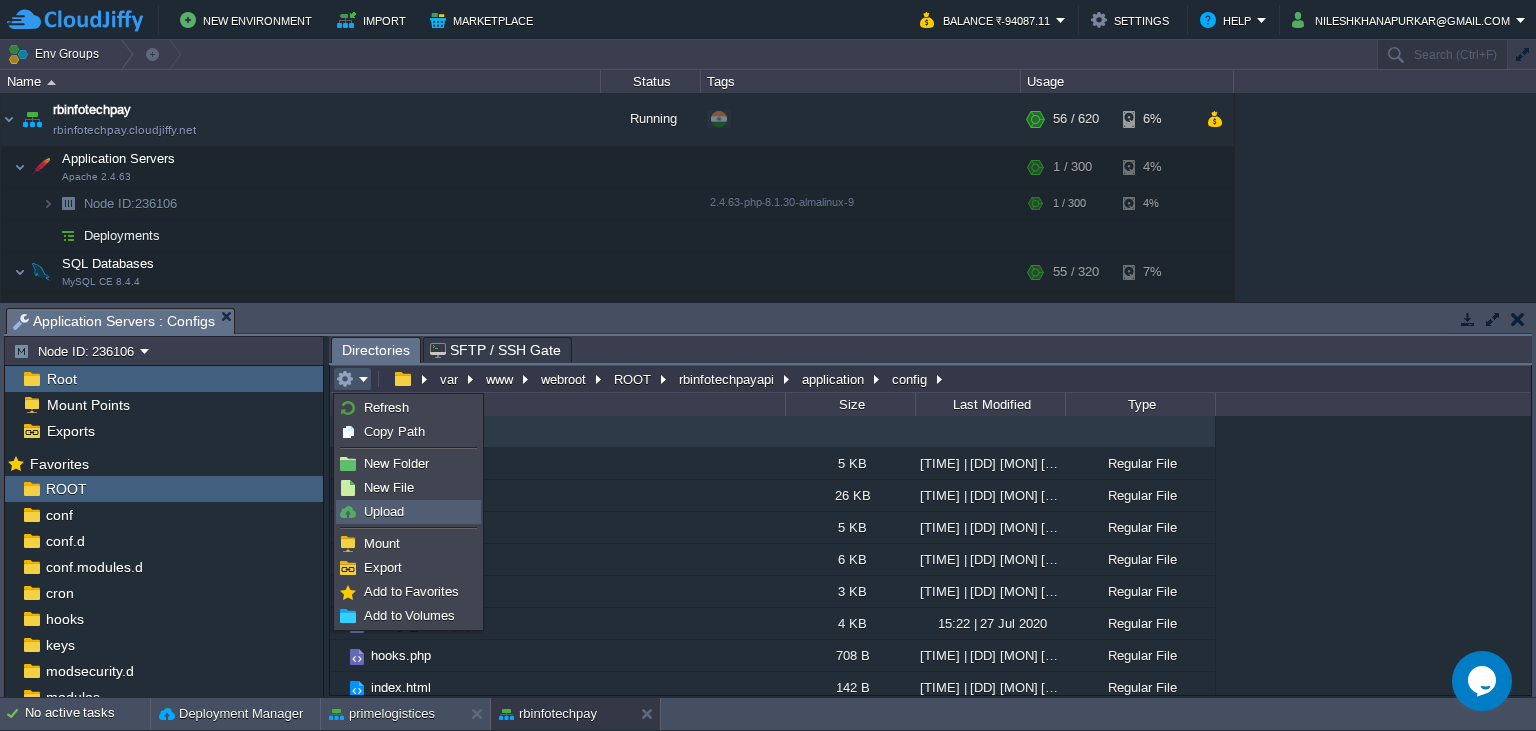 click on "Upload" at bounding box center (384, 511) 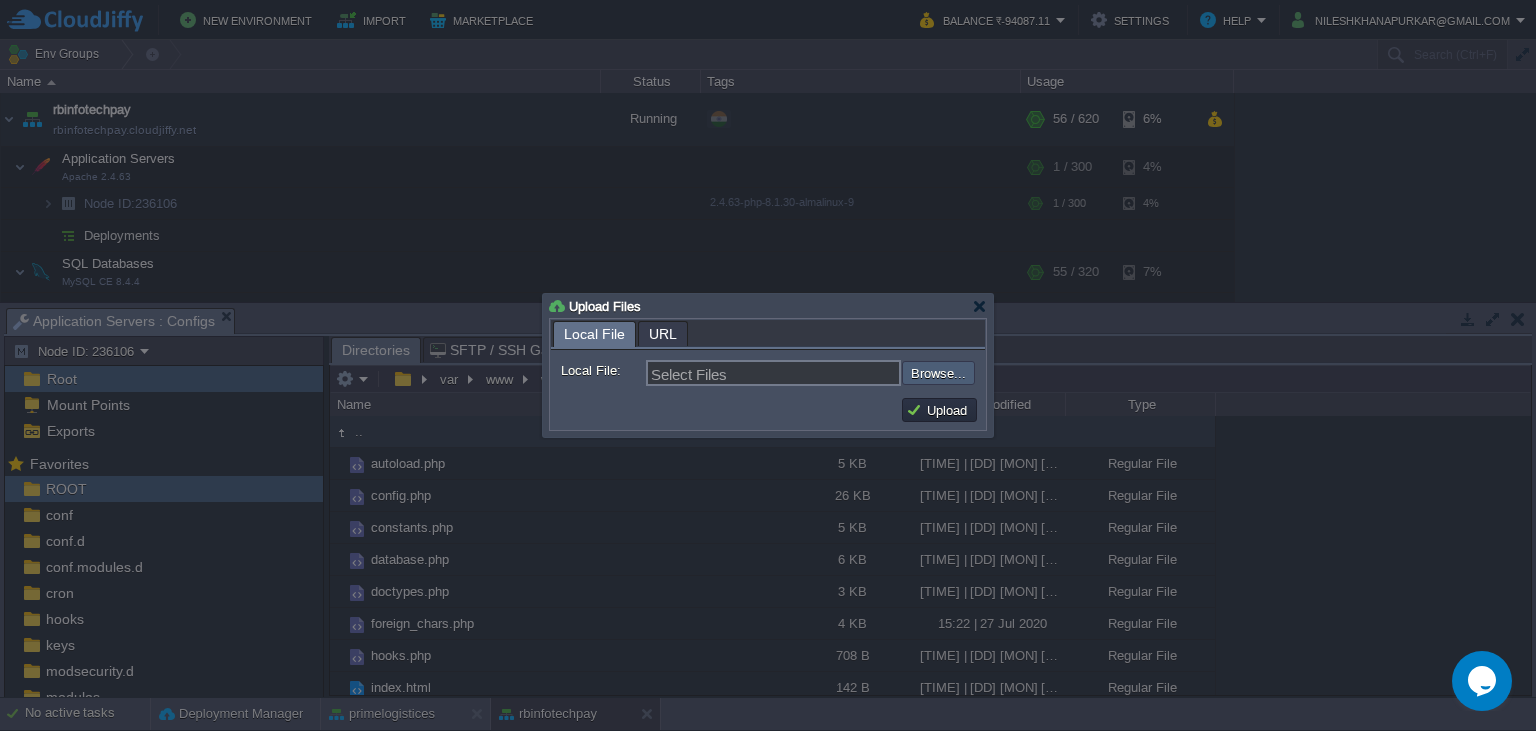 click at bounding box center [848, 373] 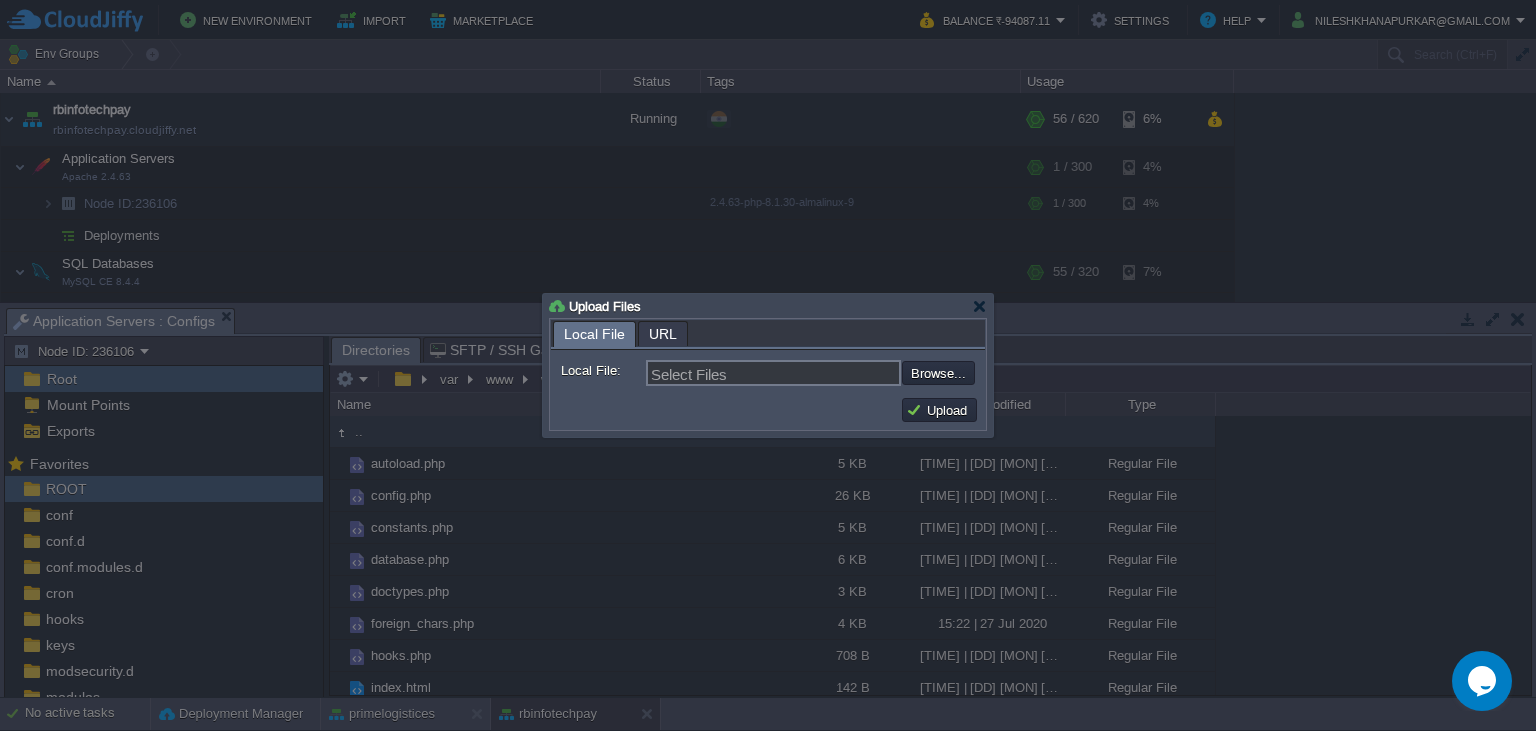 type on "C:\fakepath\config.php" 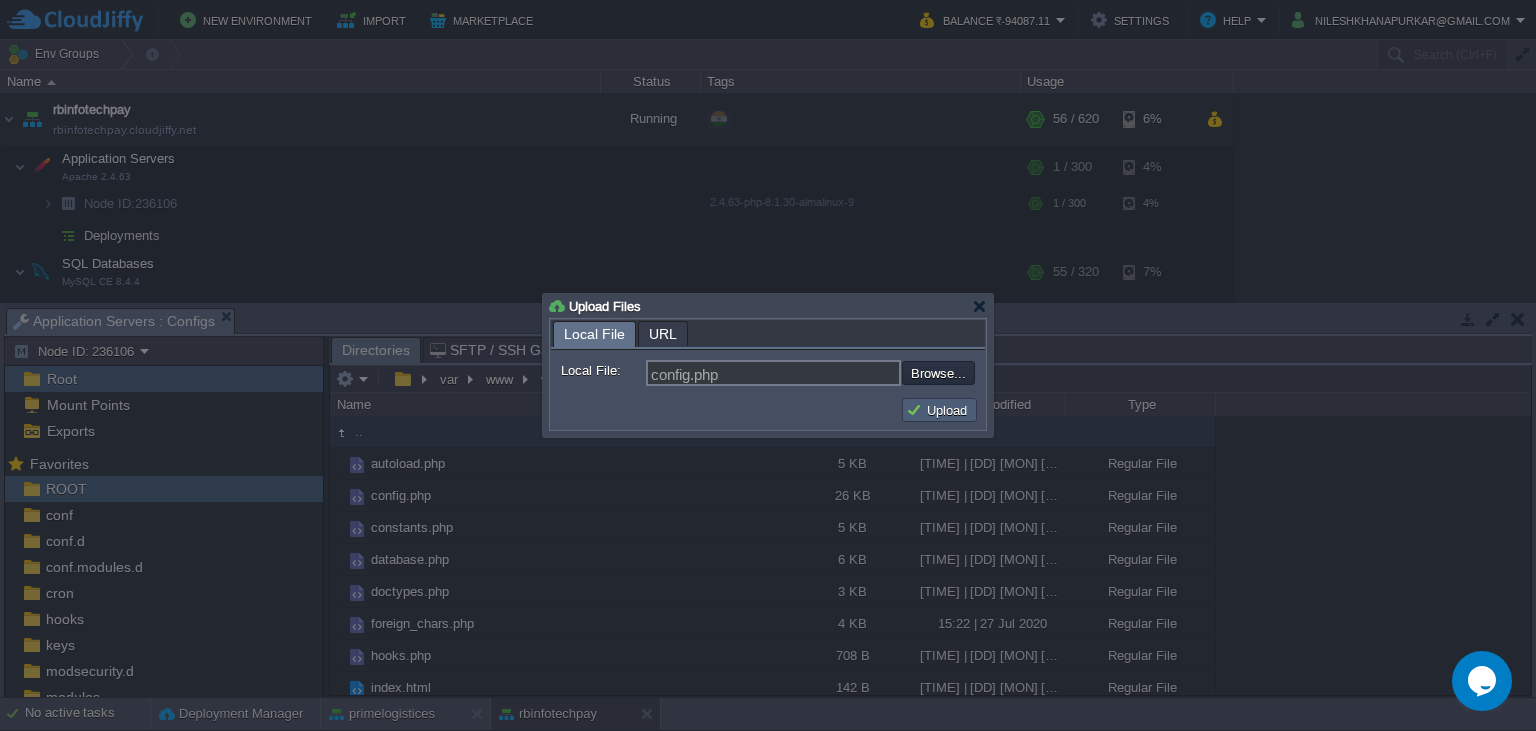click on "Upload" at bounding box center (939, 410) 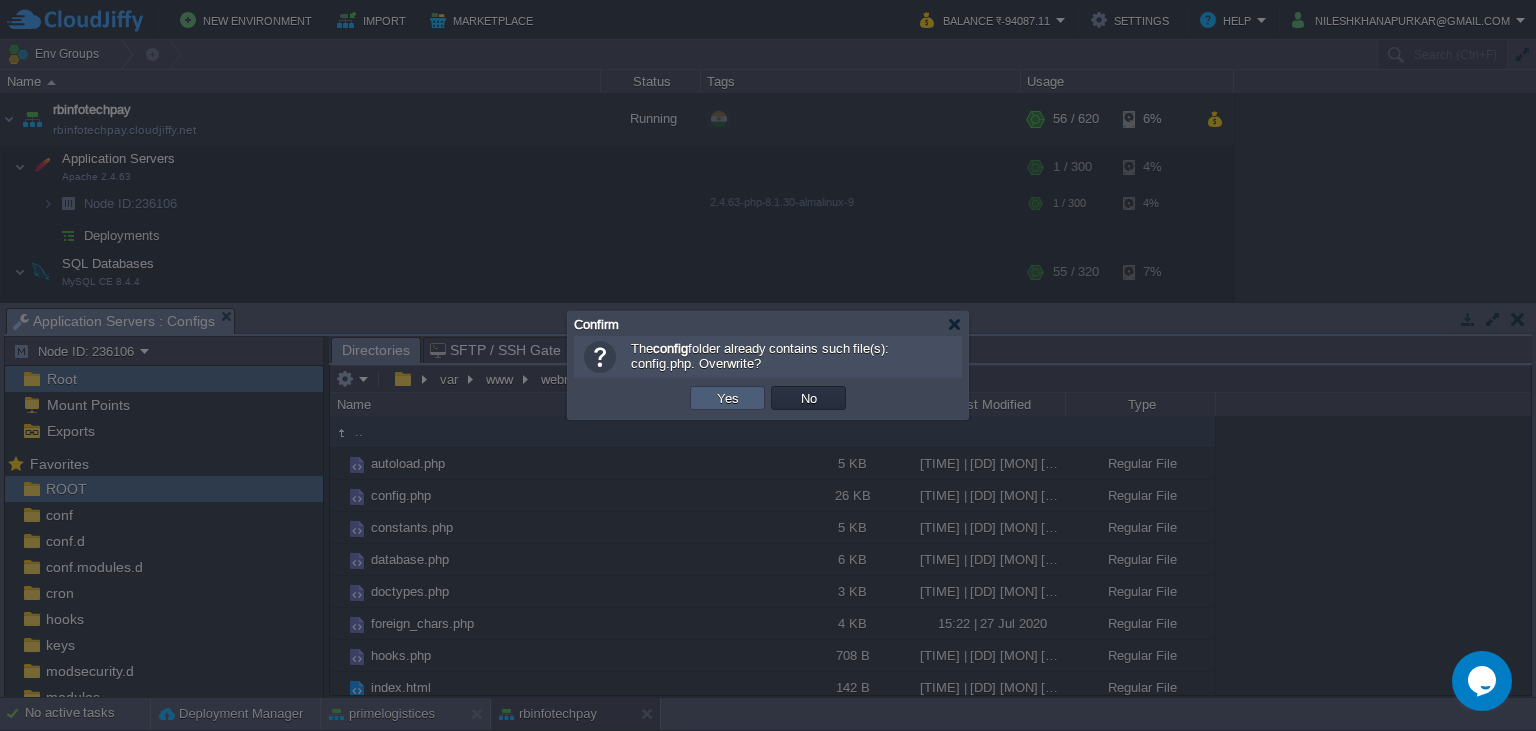click on "Yes" at bounding box center [728, 398] 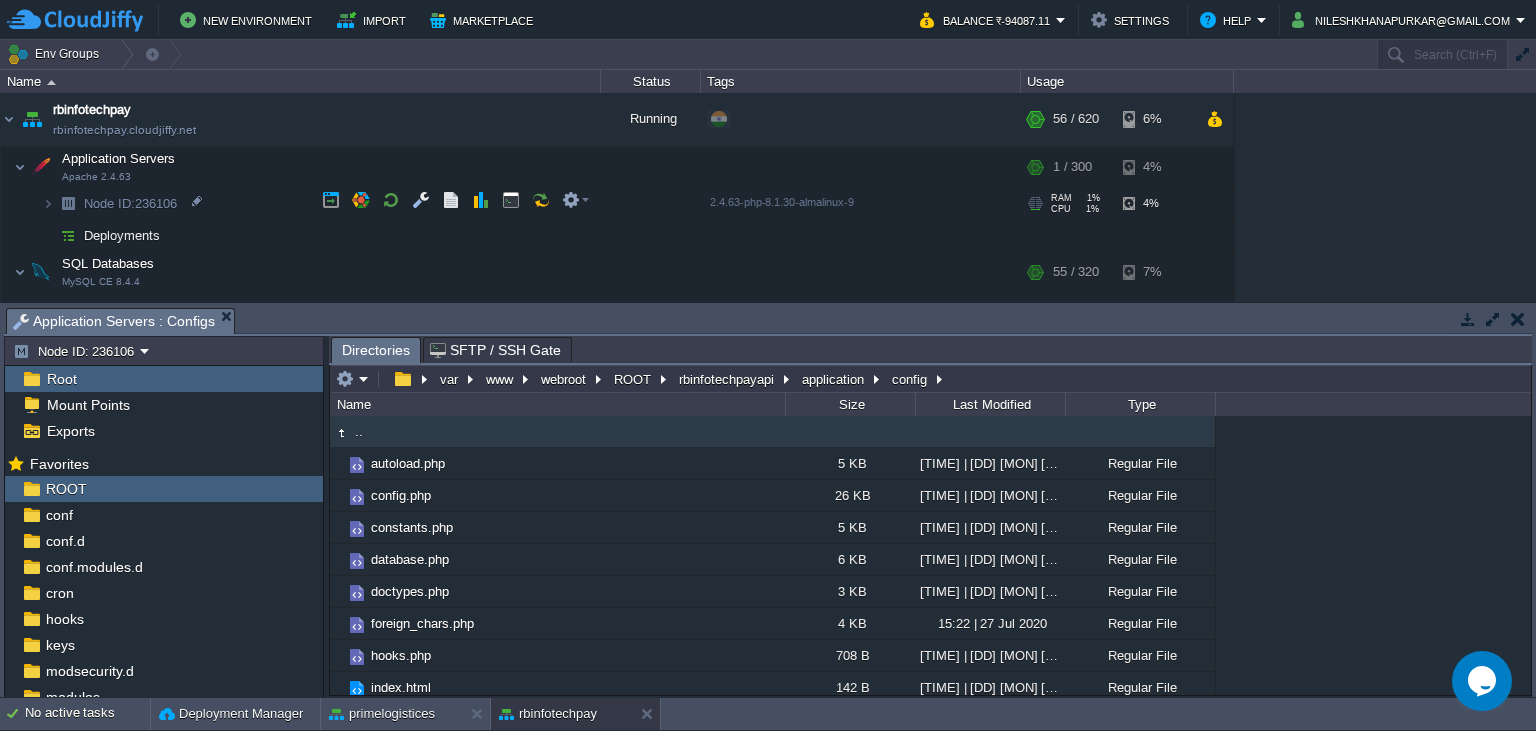 scroll, scrollTop: 1240, scrollLeft: 0, axis: vertical 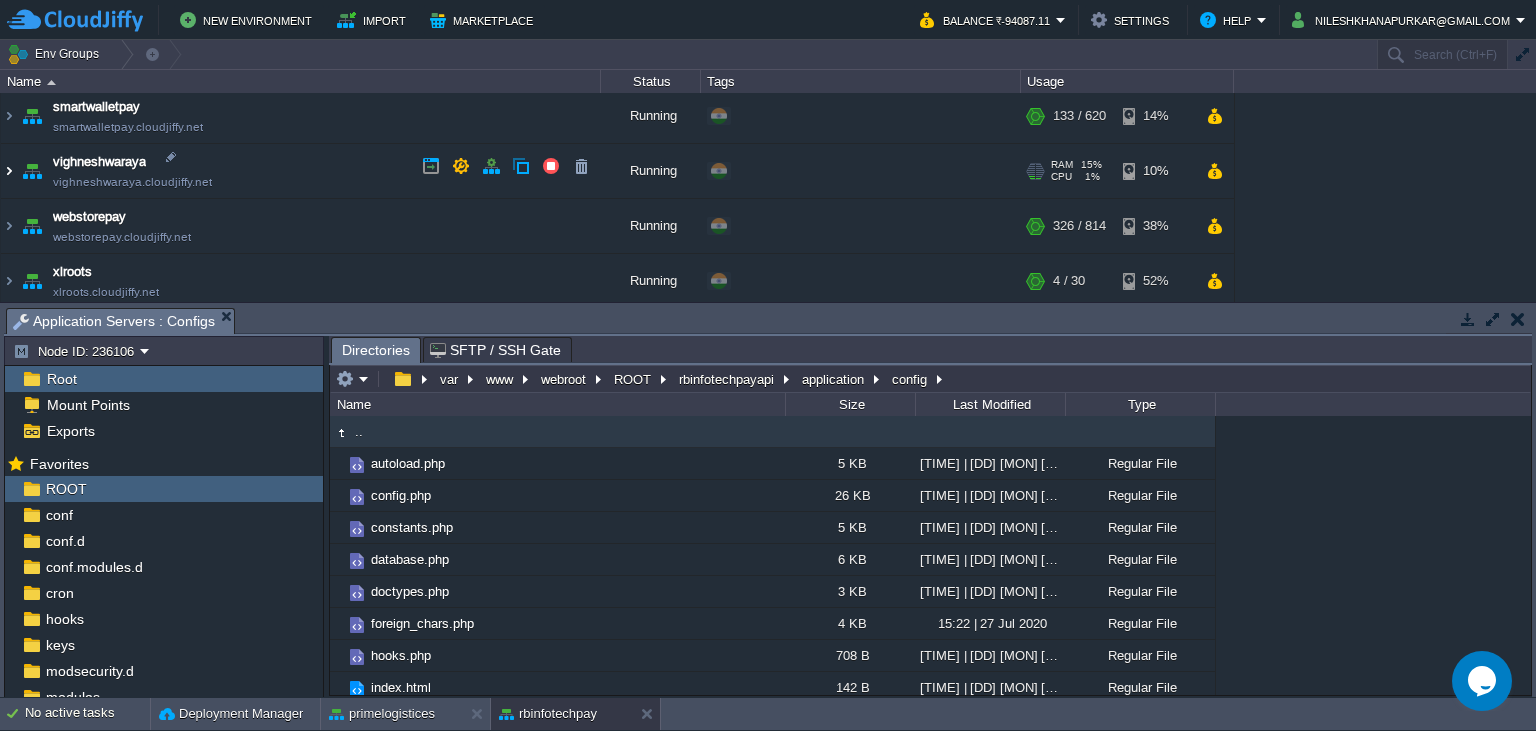 click at bounding box center [9, 171] 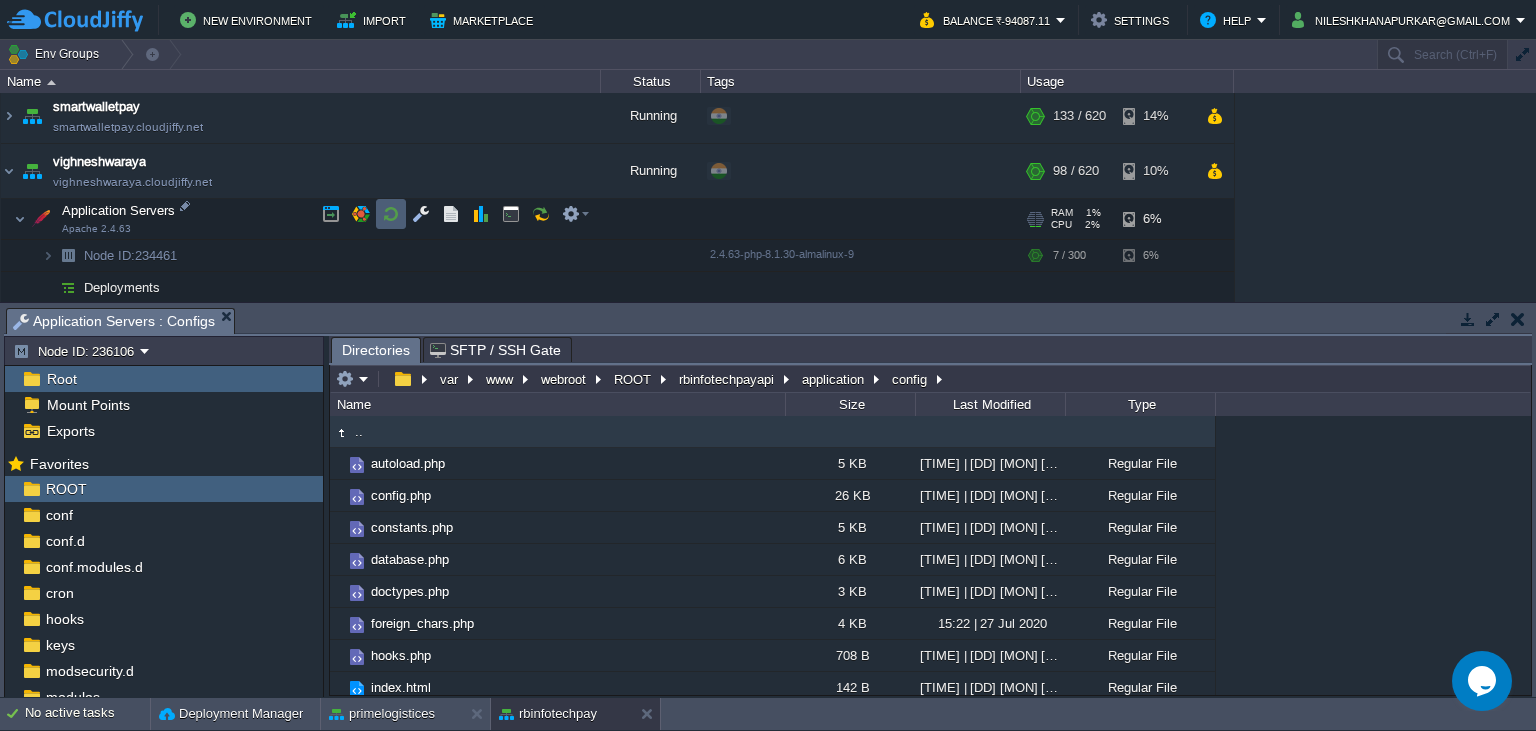 click at bounding box center [421, 214] 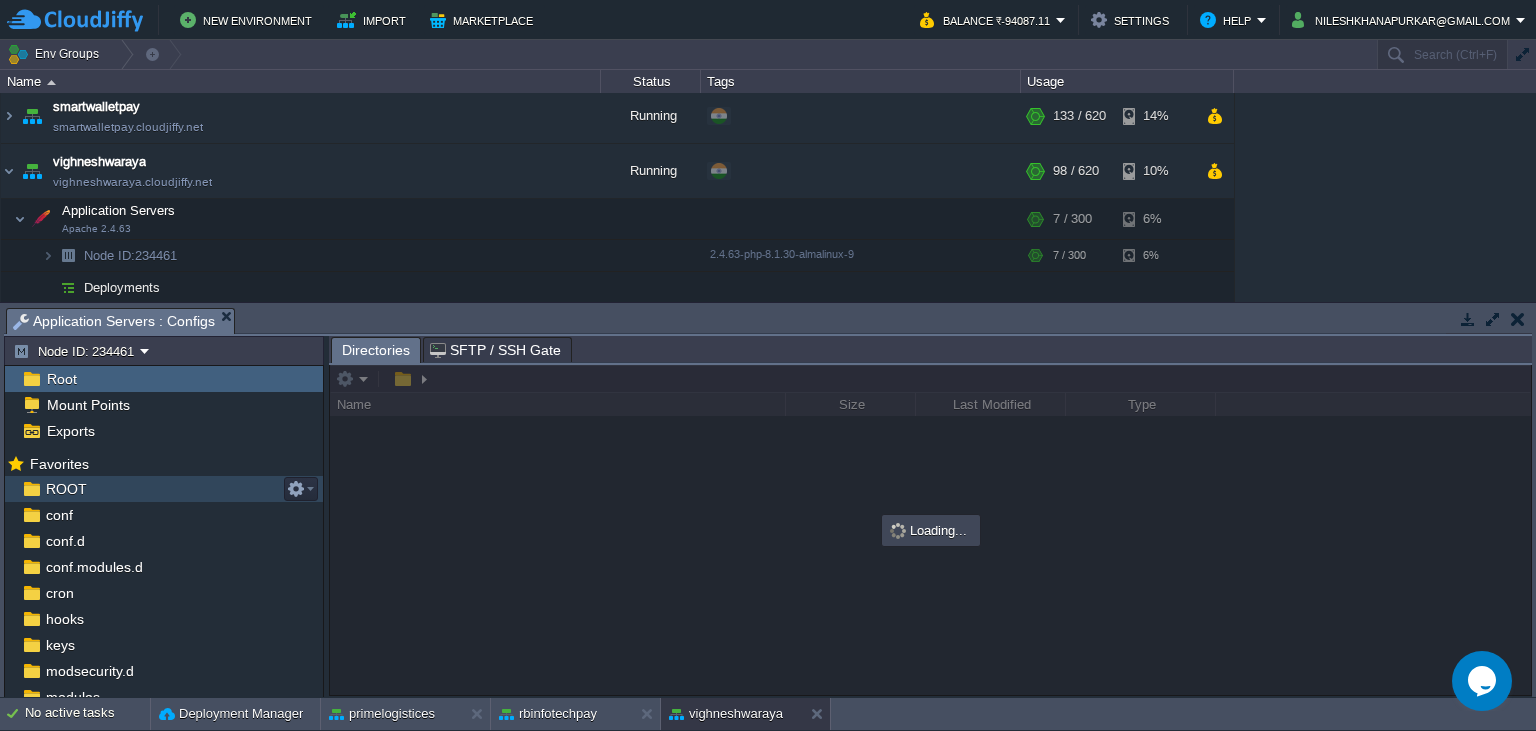 click on "ROOT" at bounding box center (164, 489) 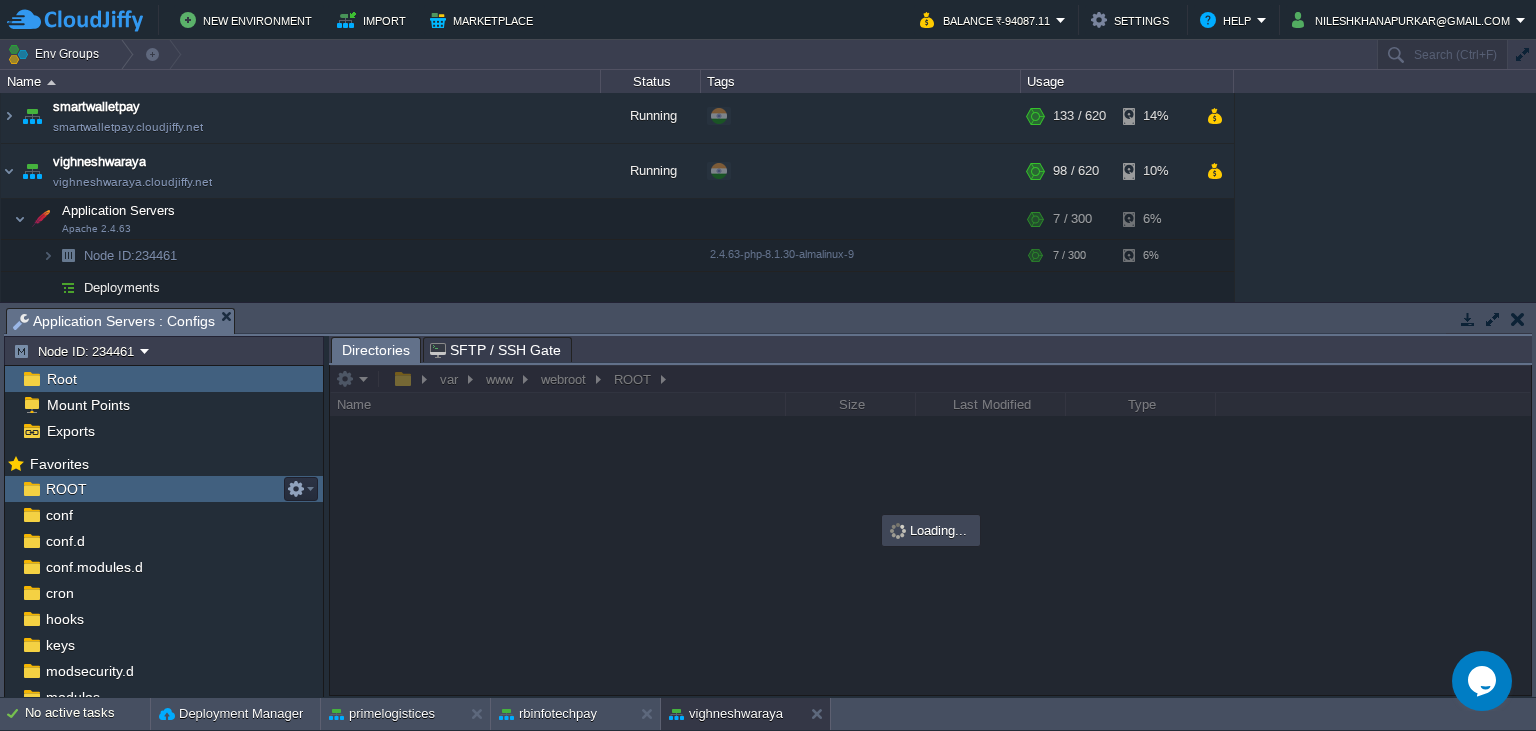 click on "ROOT" at bounding box center [164, 489] 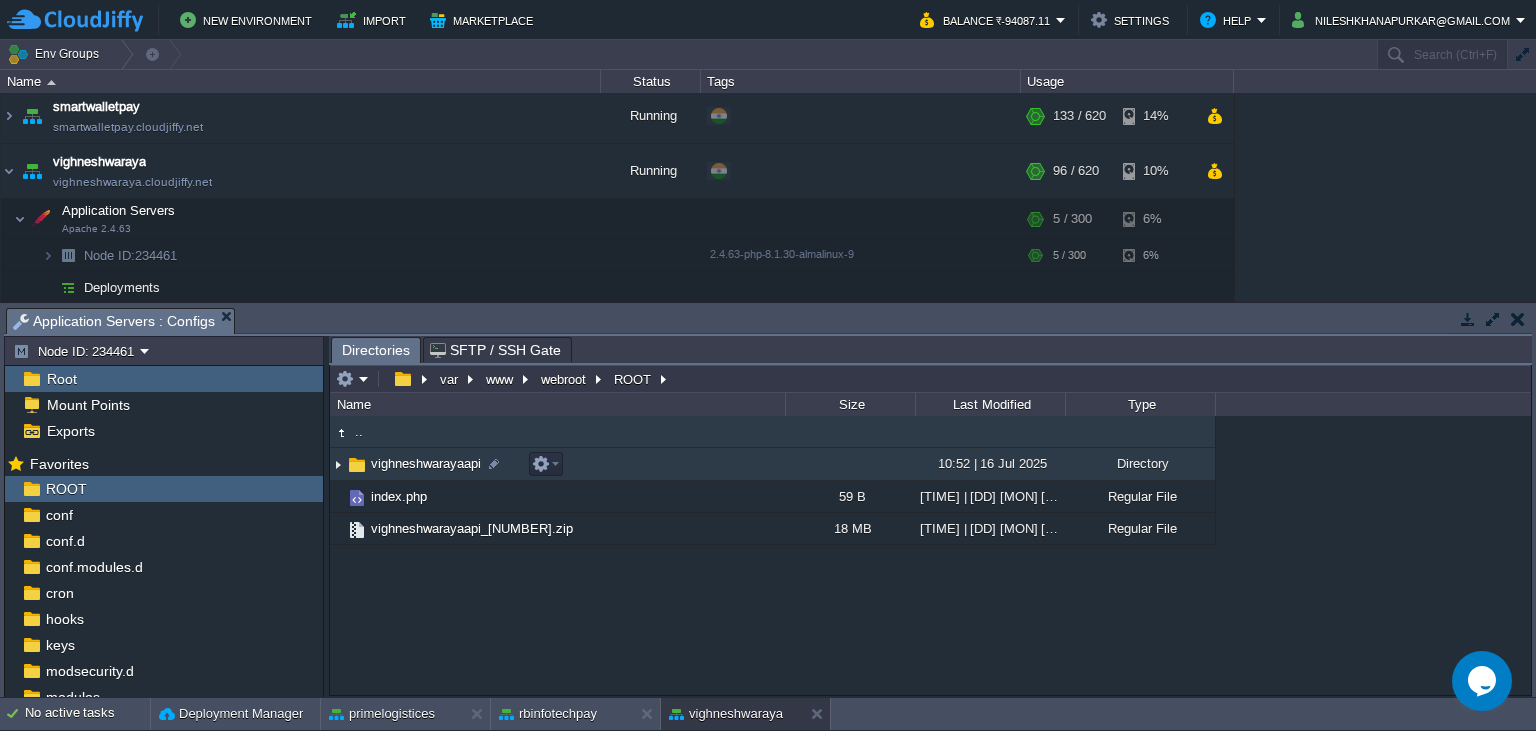 click on "vighneshwarayaapi" at bounding box center [426, 463] 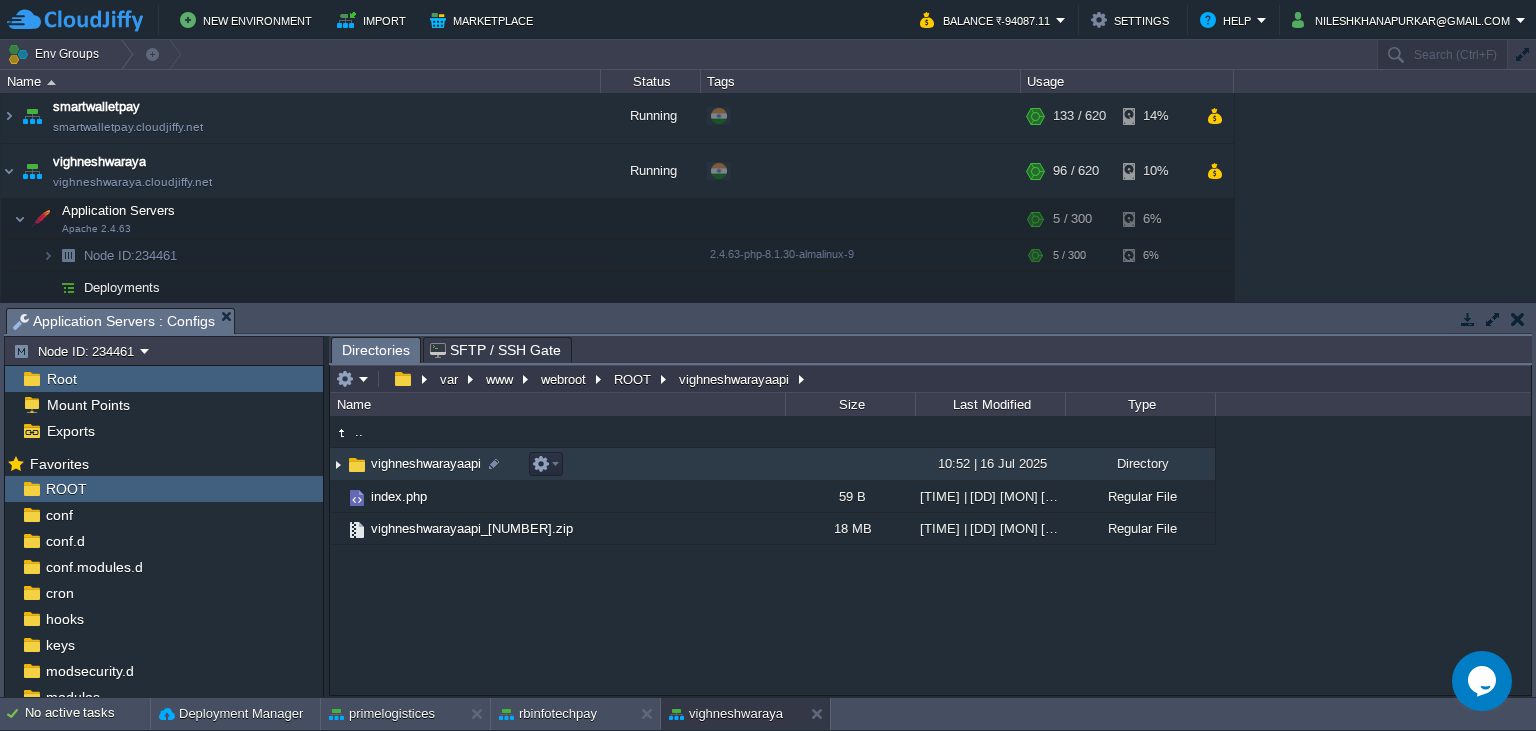 click on "vighneshwarayaapi" at bounding box center [426, 463] 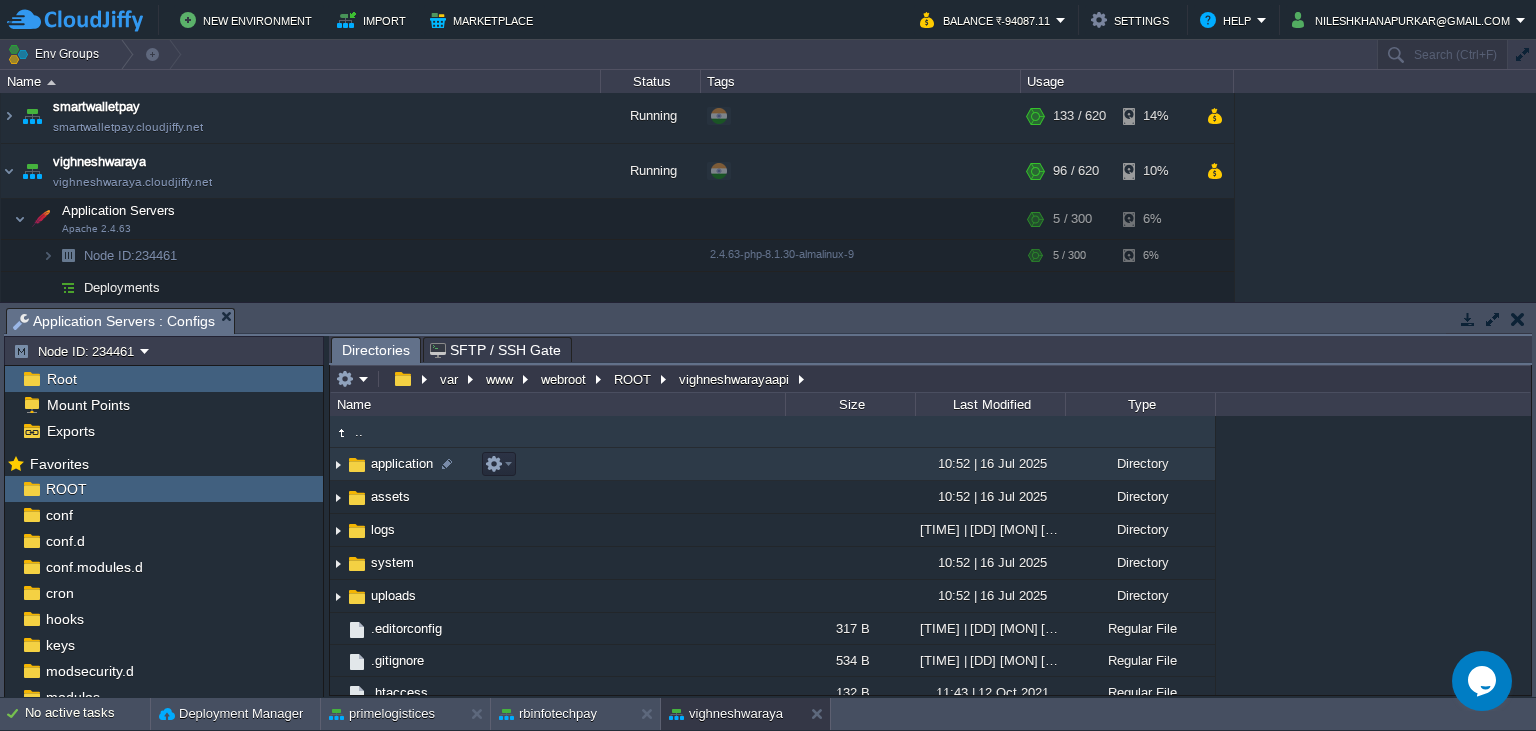click on "application" at bounding box center [402, 463] 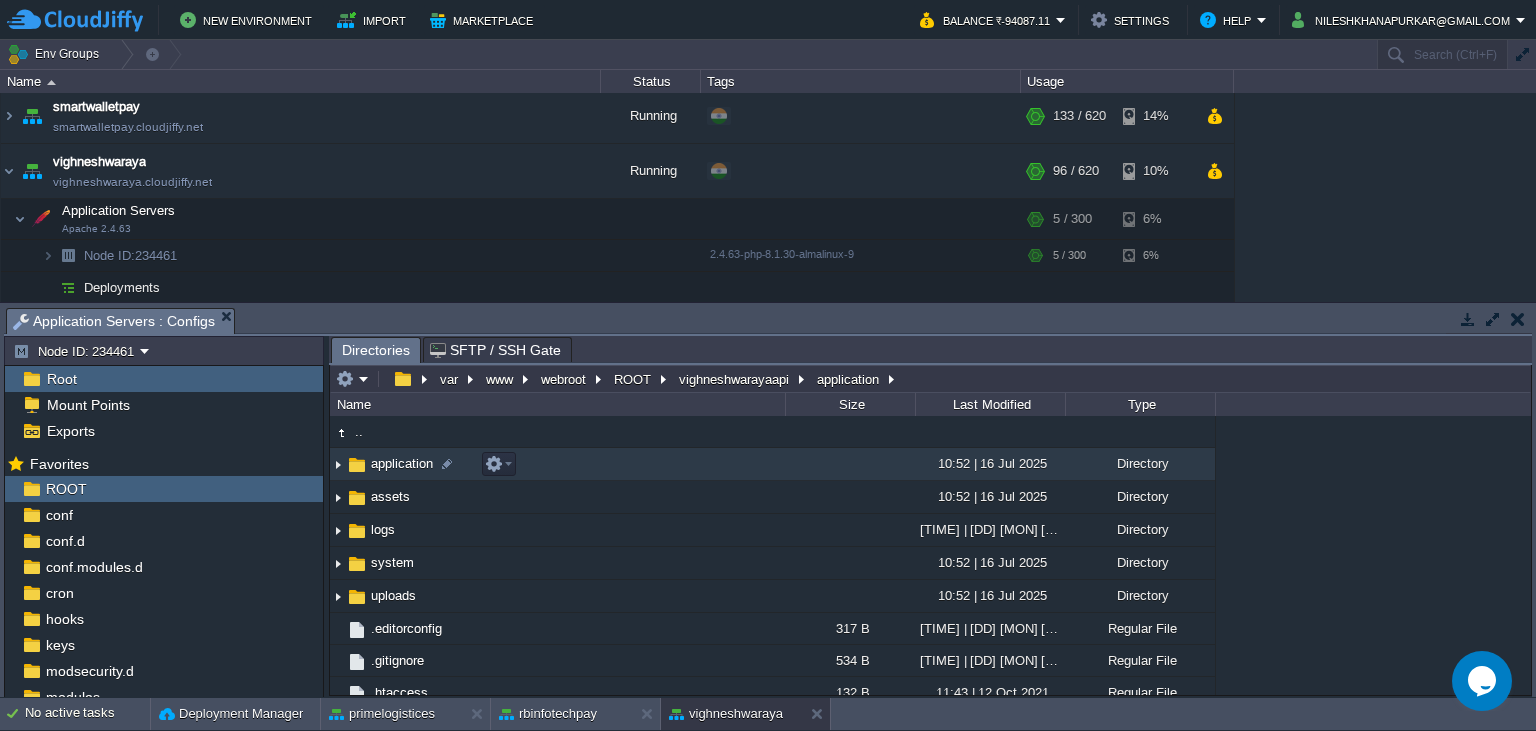 click on "application" at bounding box center (402, 463) 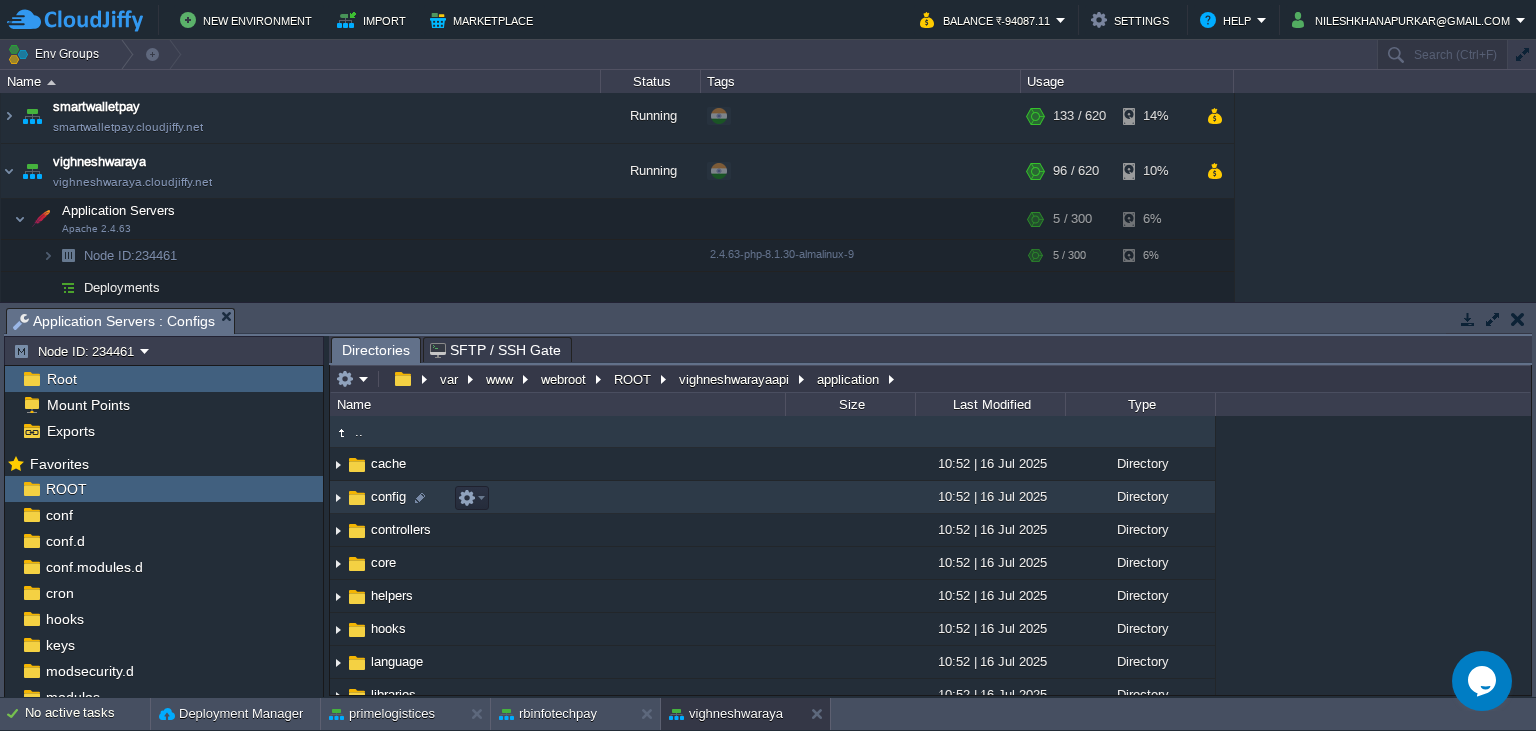 click on "config" at bounding box center [388, 496] 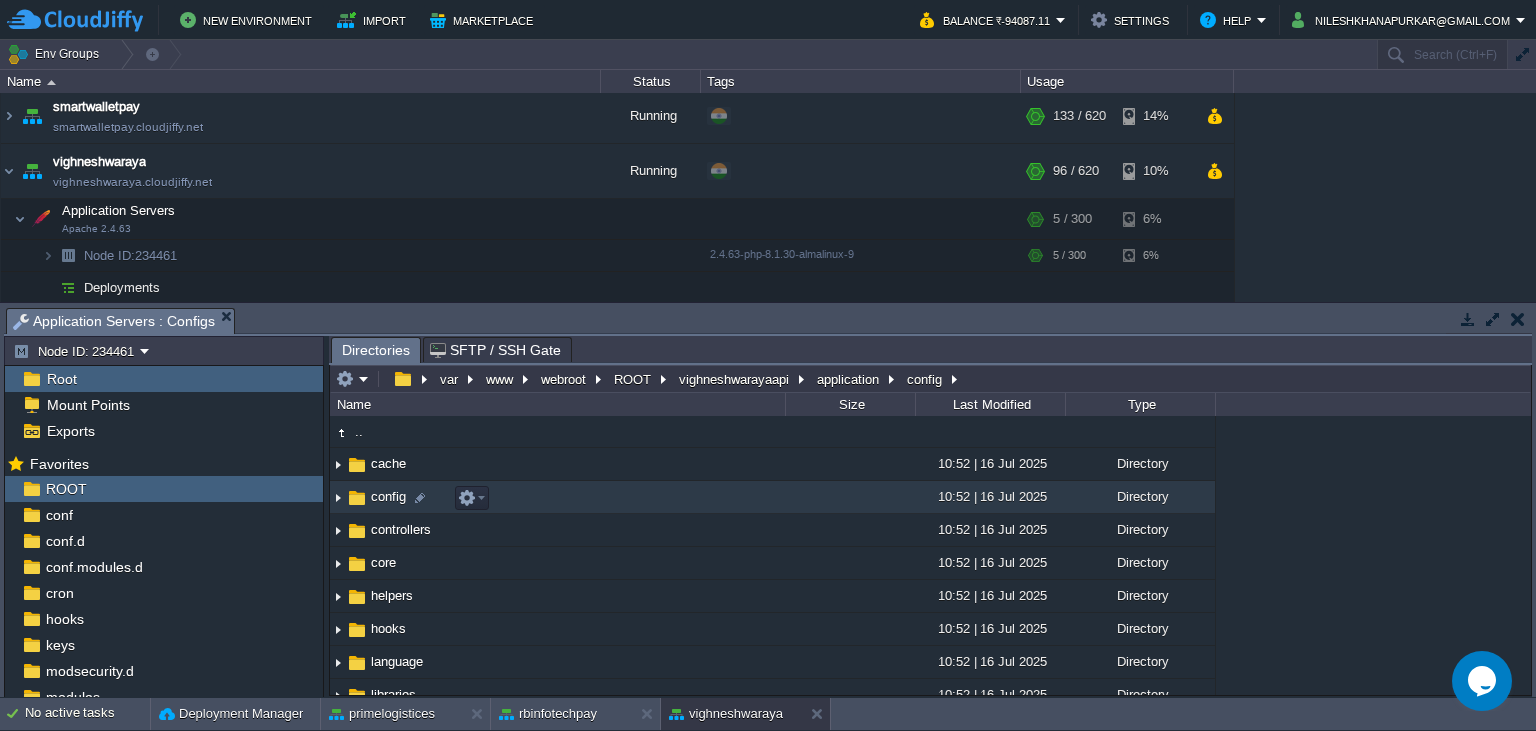 click on "config" at bounding box center (388, 496) 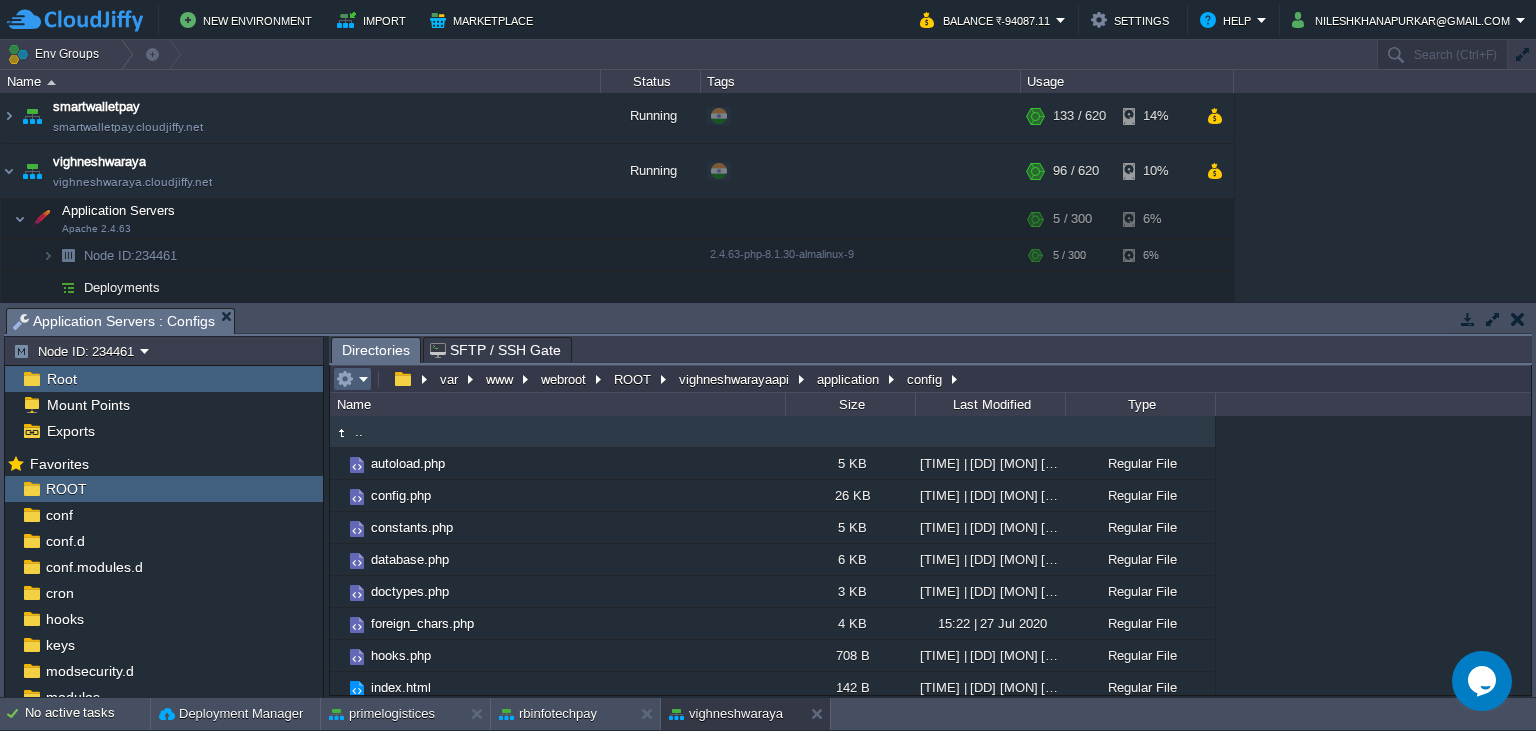 click at bounding box center (352, 379) 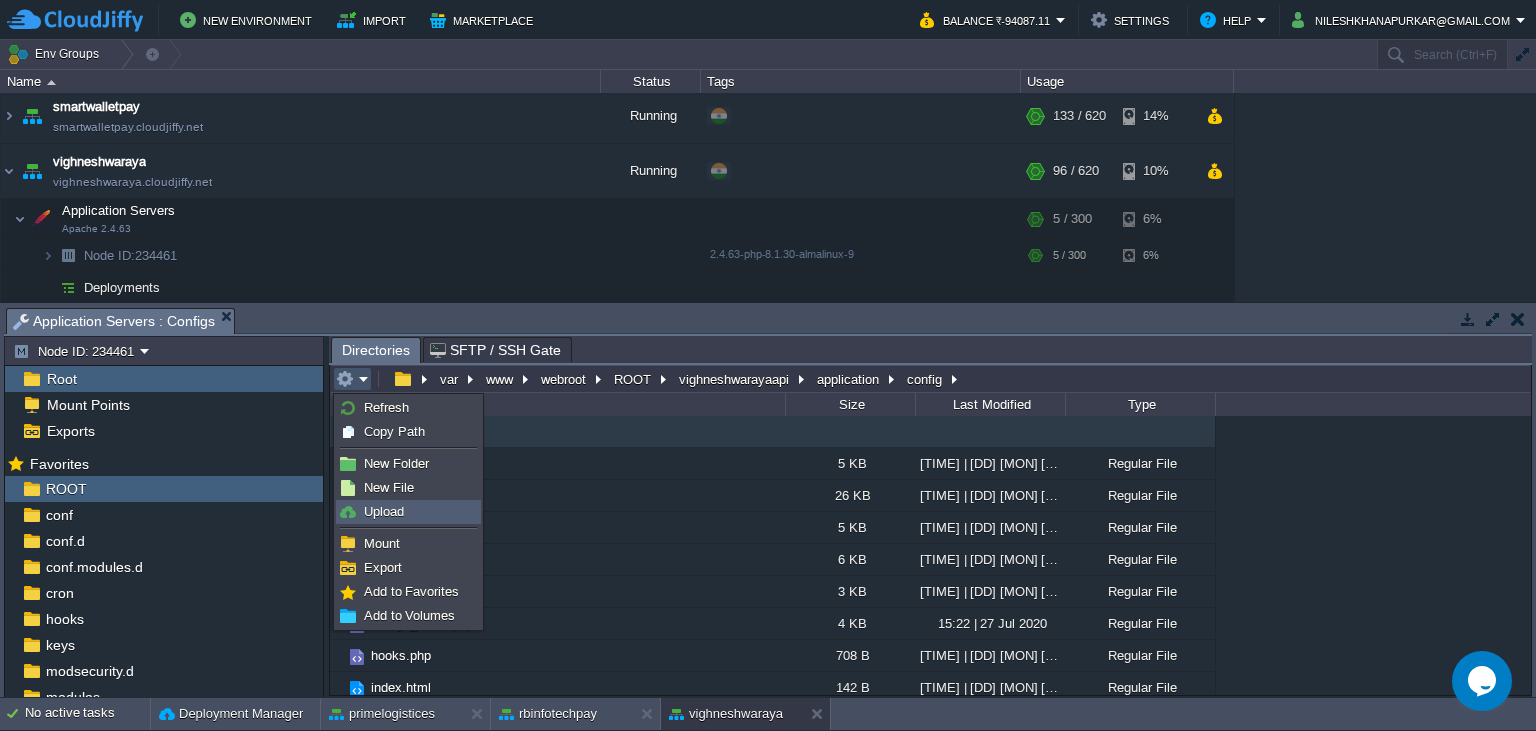 click on "Upload" at bounding box center (408, 512) 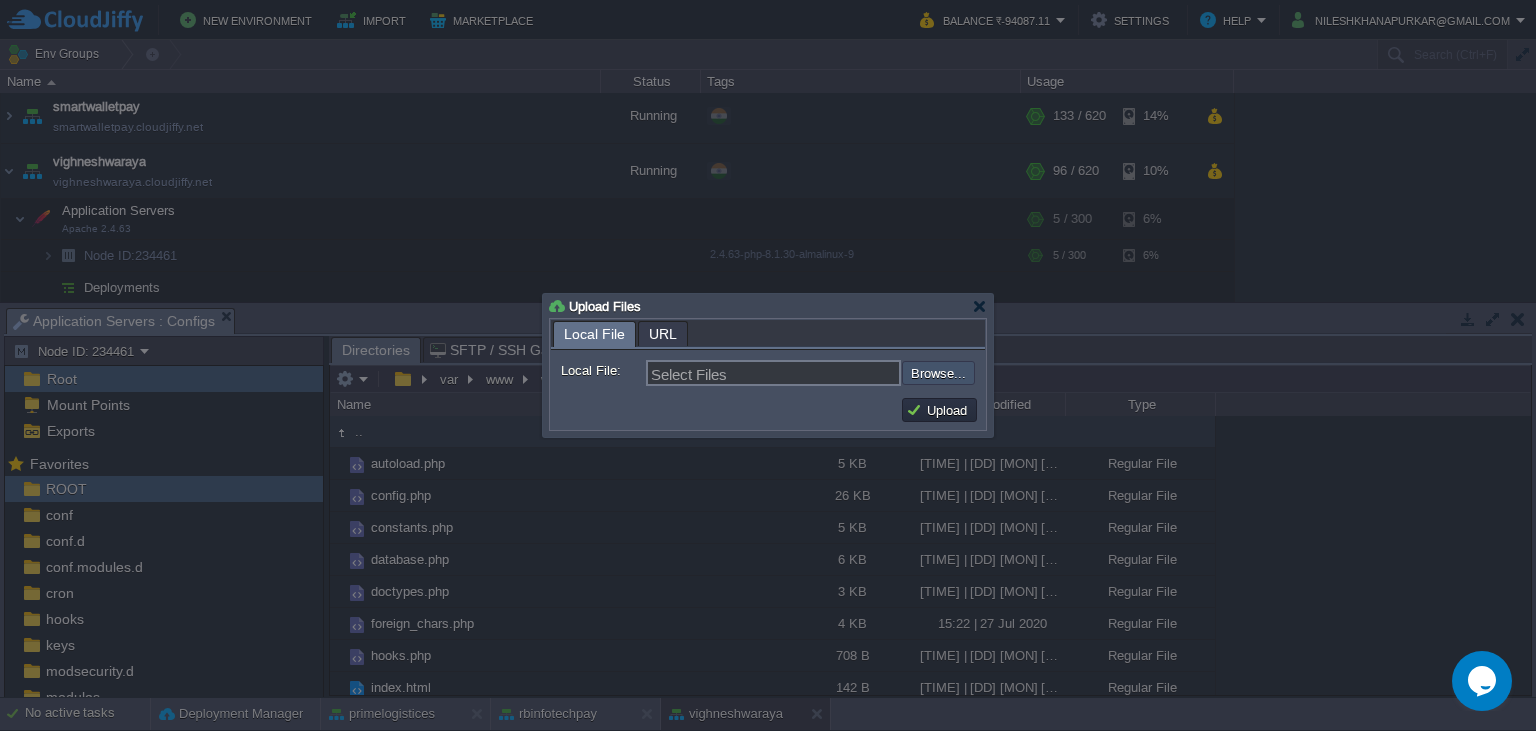 click at bounding box center (848, 373) 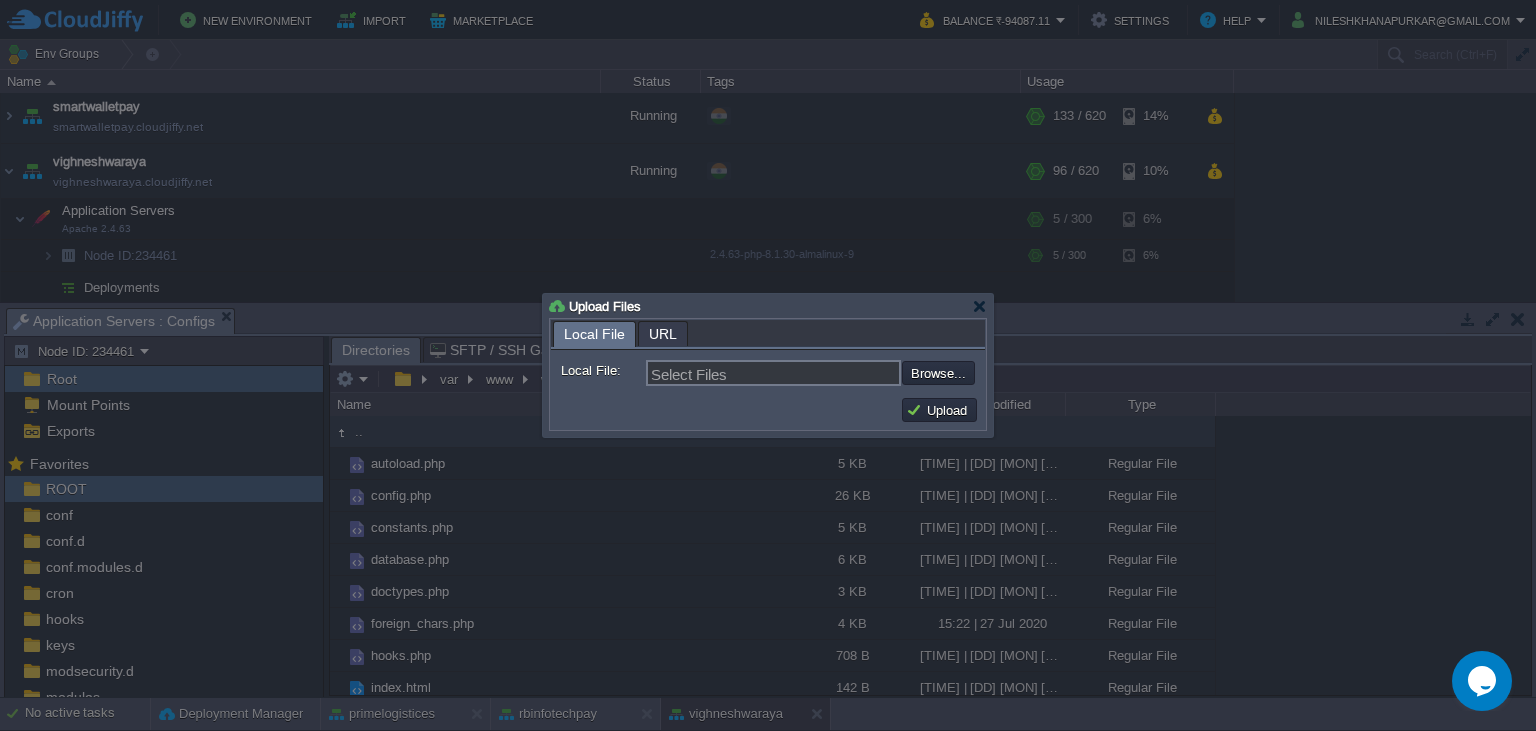 type on "C:\fakepath\config.php" 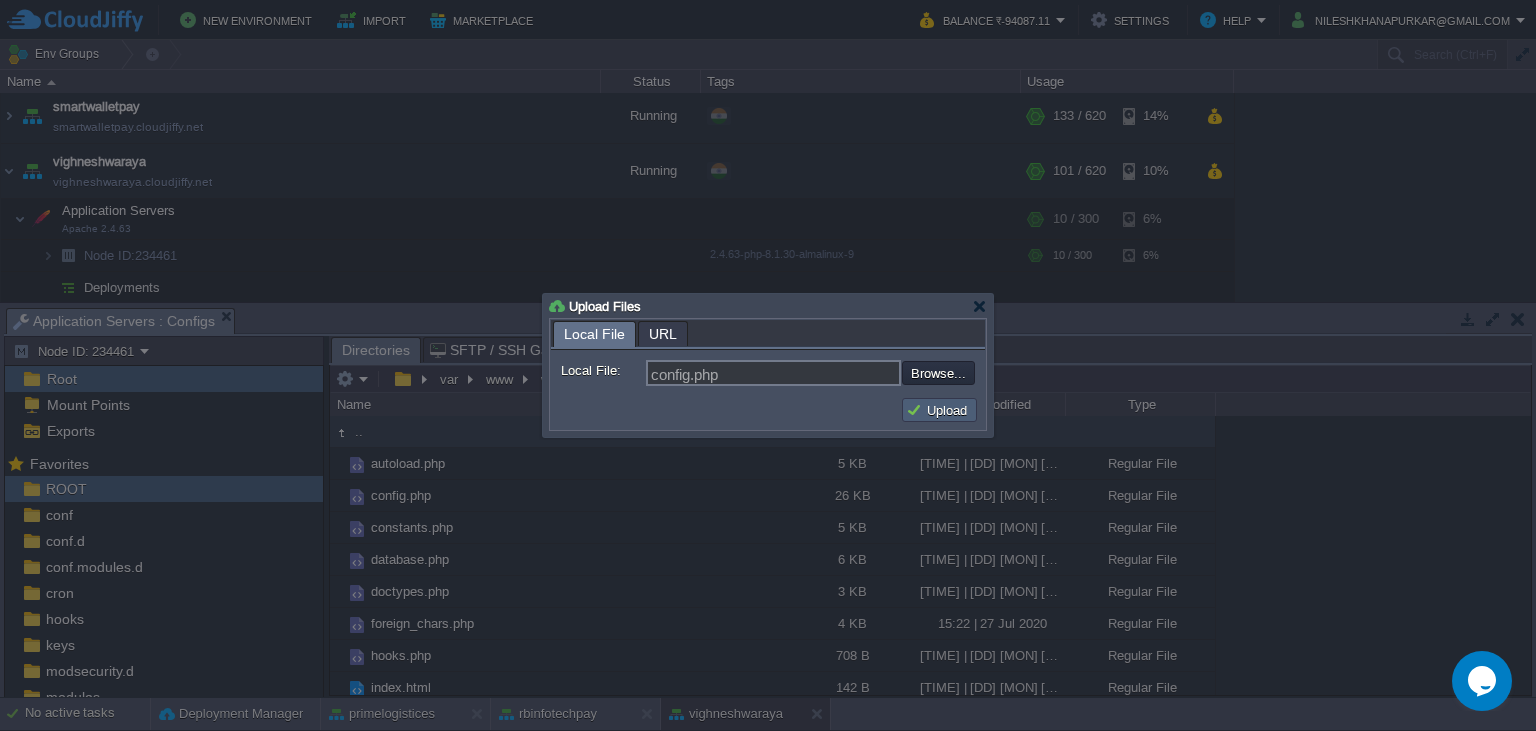 click on "Upload" at bounding box center [939, 410] 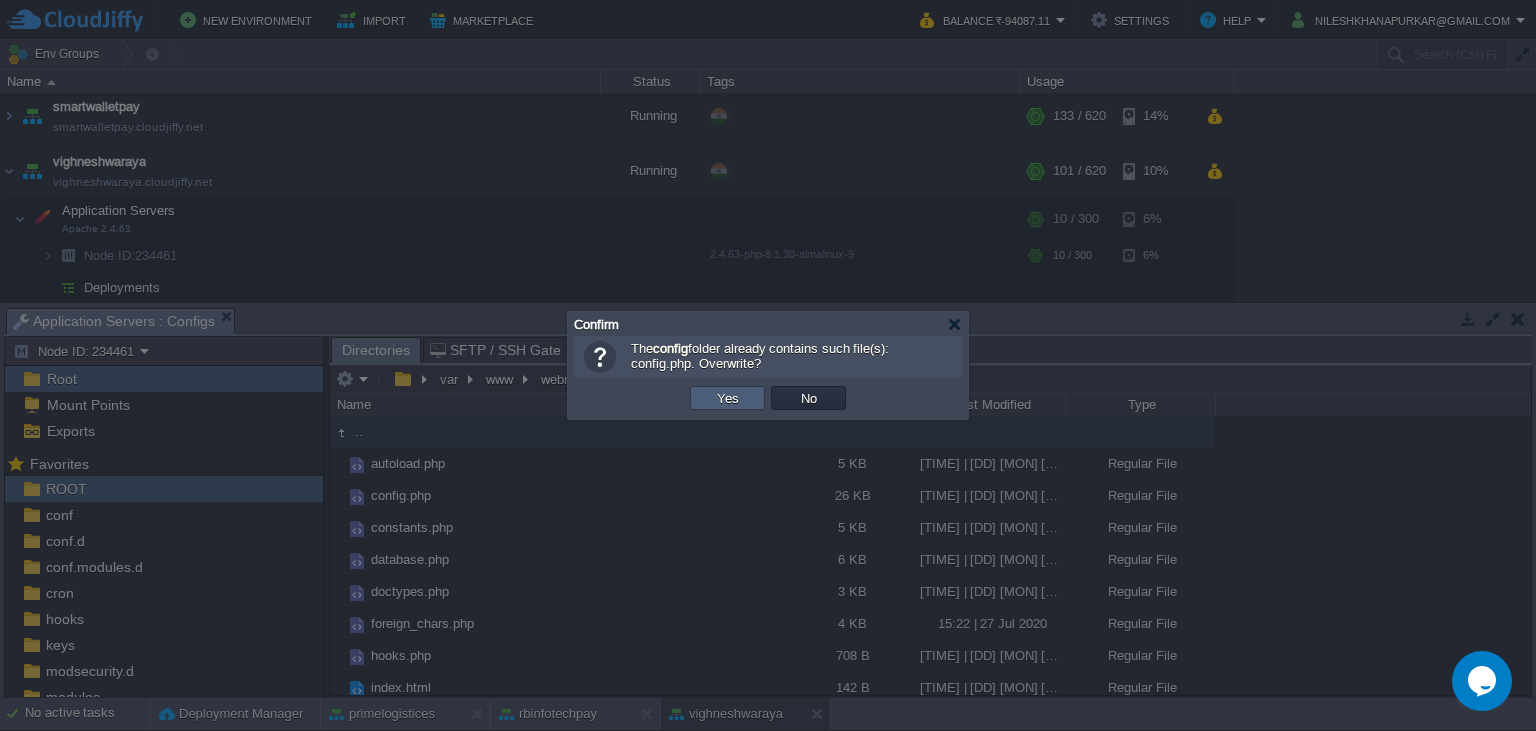 click on "Yes" at bounding box center [728, 398] 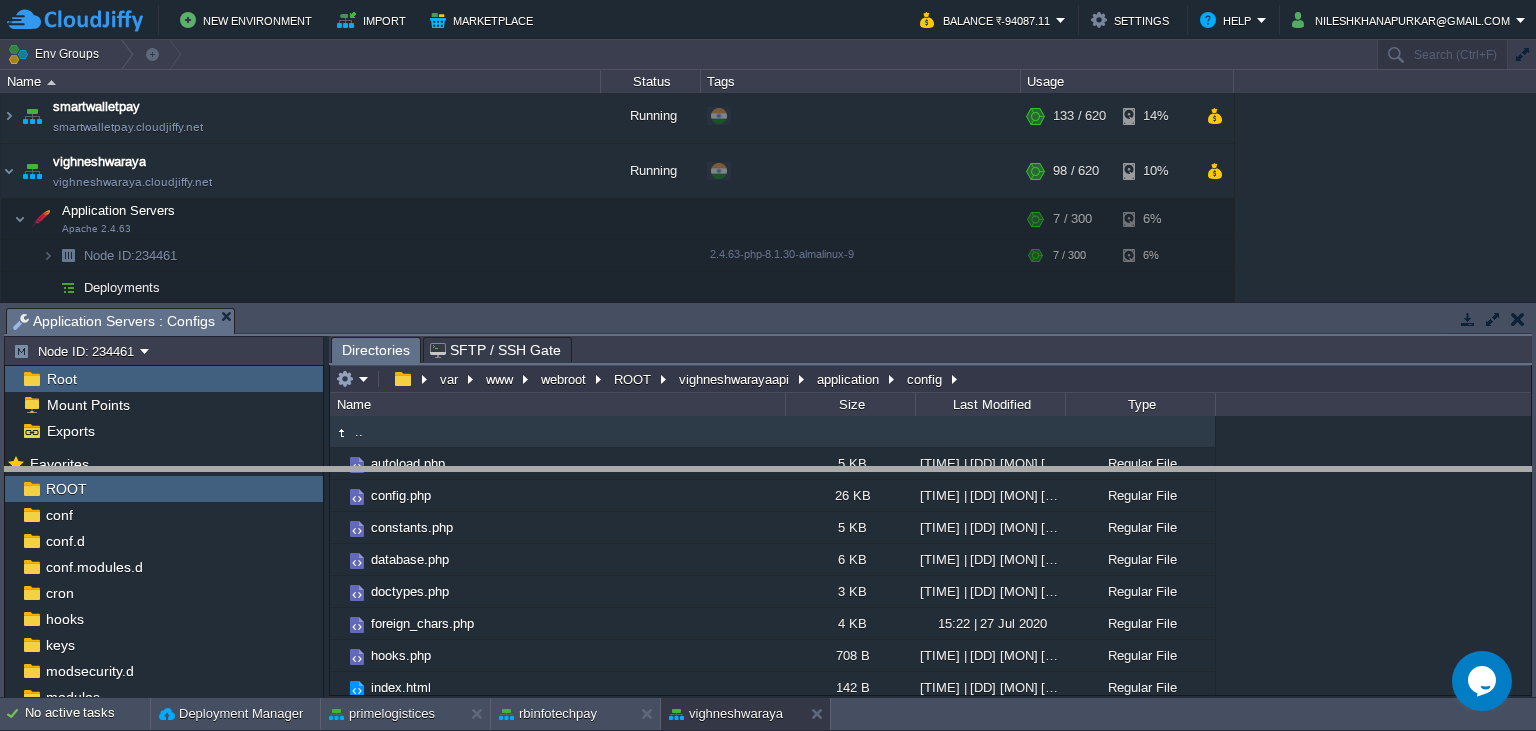 drag, startPoint x: 548, startPoint y: 323, endPoint x: 582, endPoint y: 532, distance: 211.7475 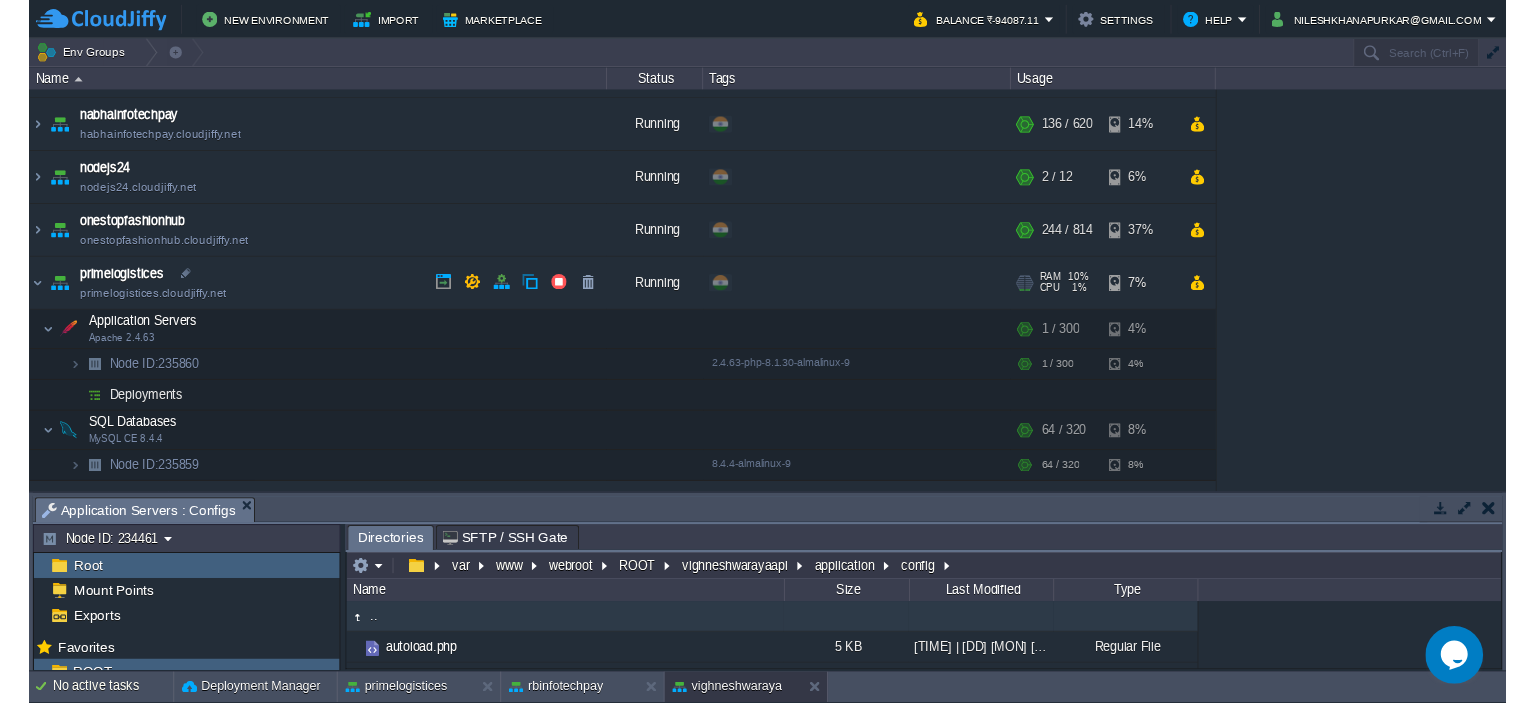 scroll, scrollTop: 205, scrollLeft: 0, axis: vertical 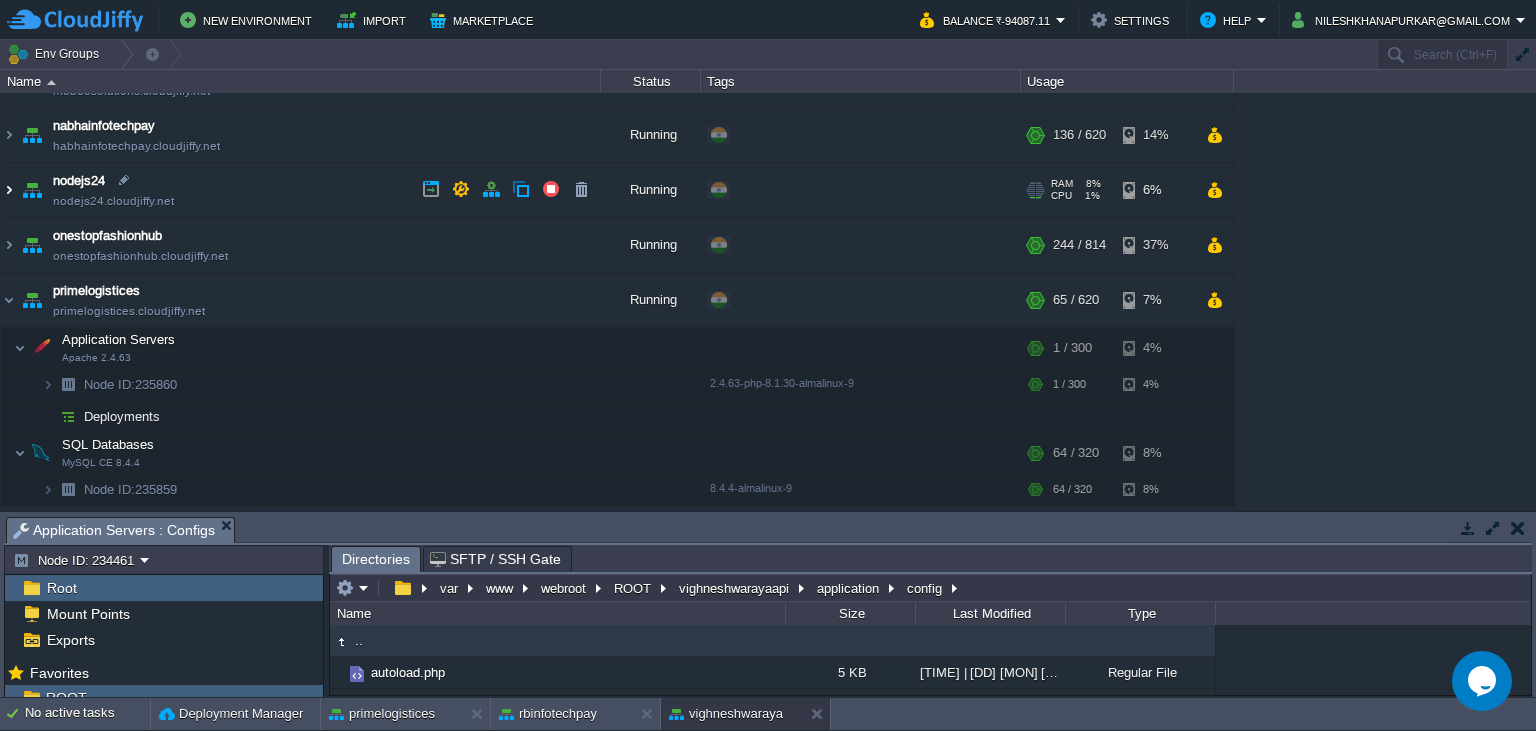 click at bounding box center [9, 190] 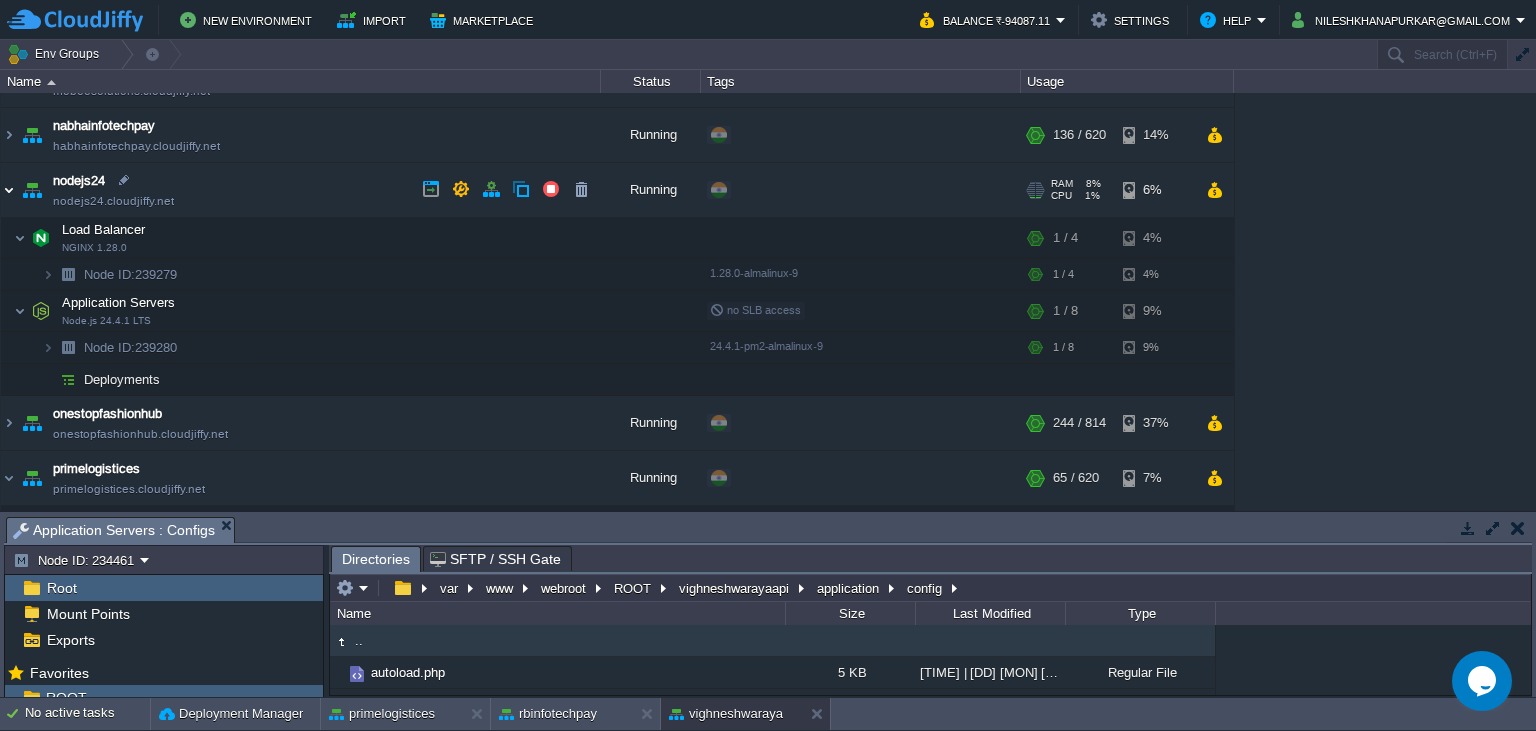 click at bounding box center [9, 190] 